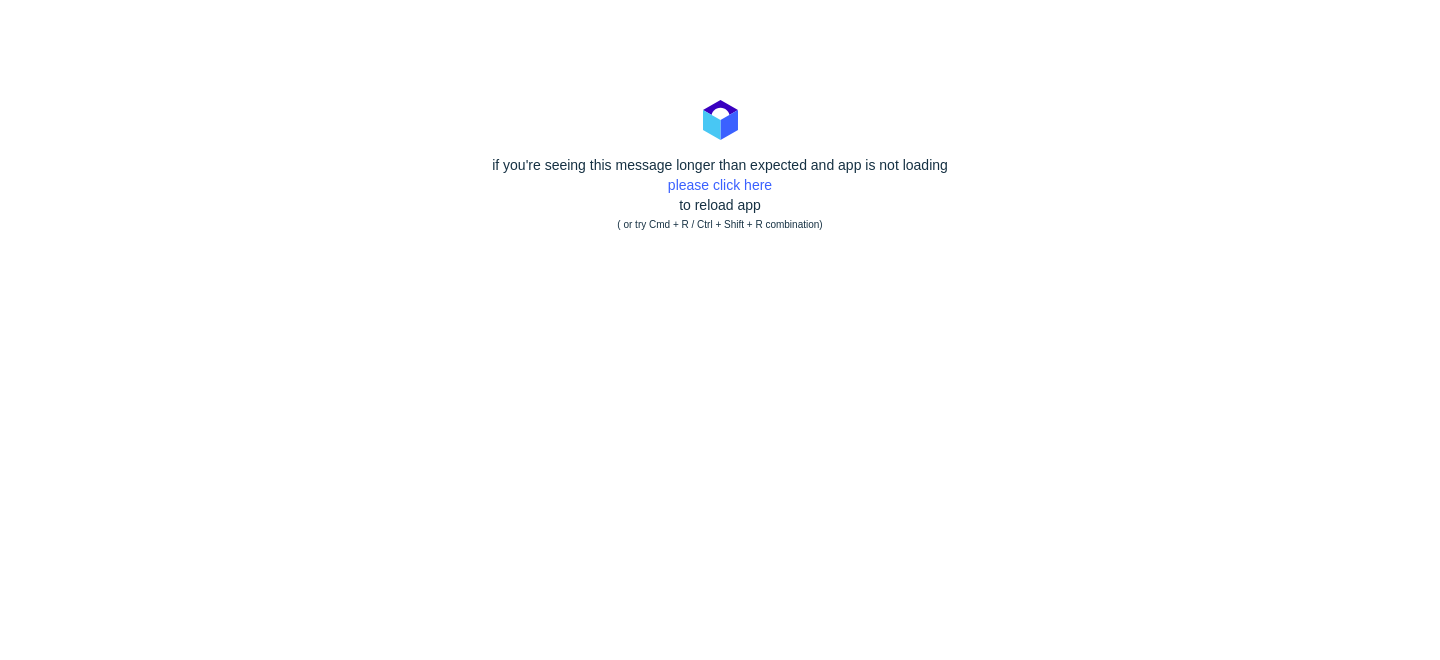 scroll, scrollTop: 0, scrollLeft: 0, axis: both 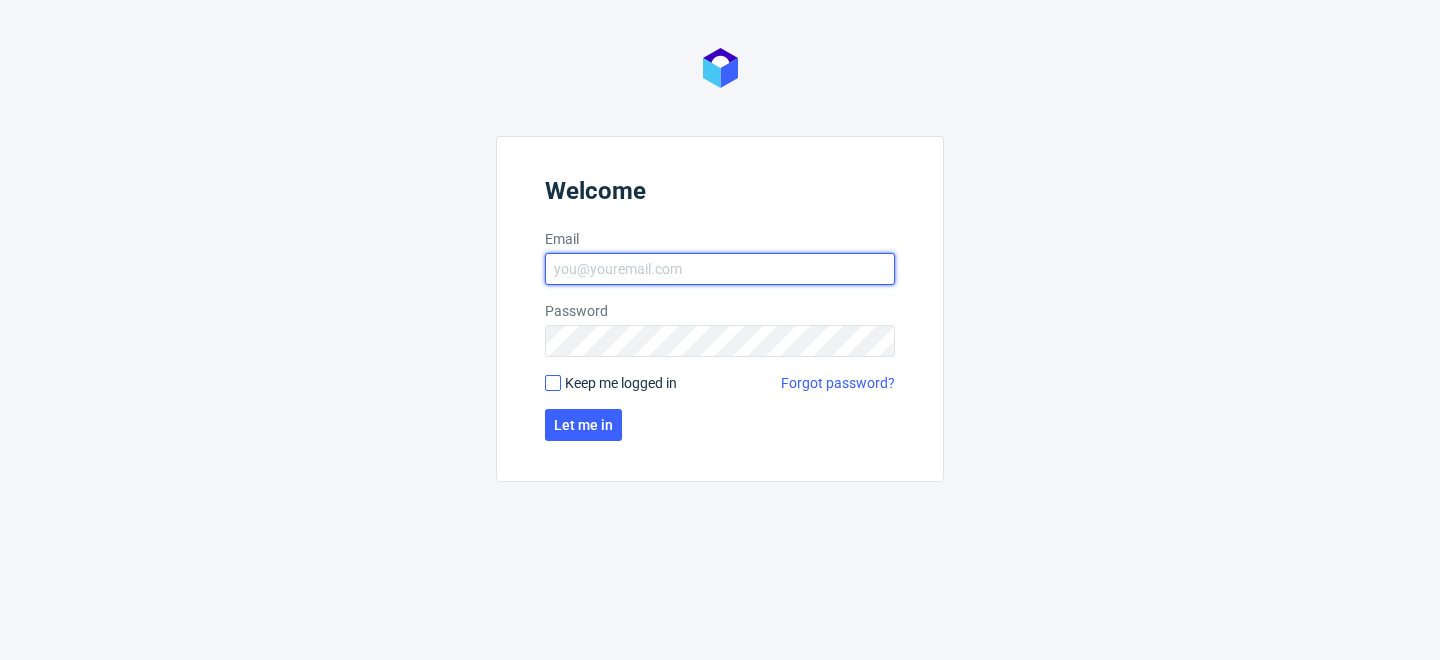 type on "[PERSON_NAME][EMAIL_ADDRESS][PERSON_NAME][DOMAIN_NAME]" 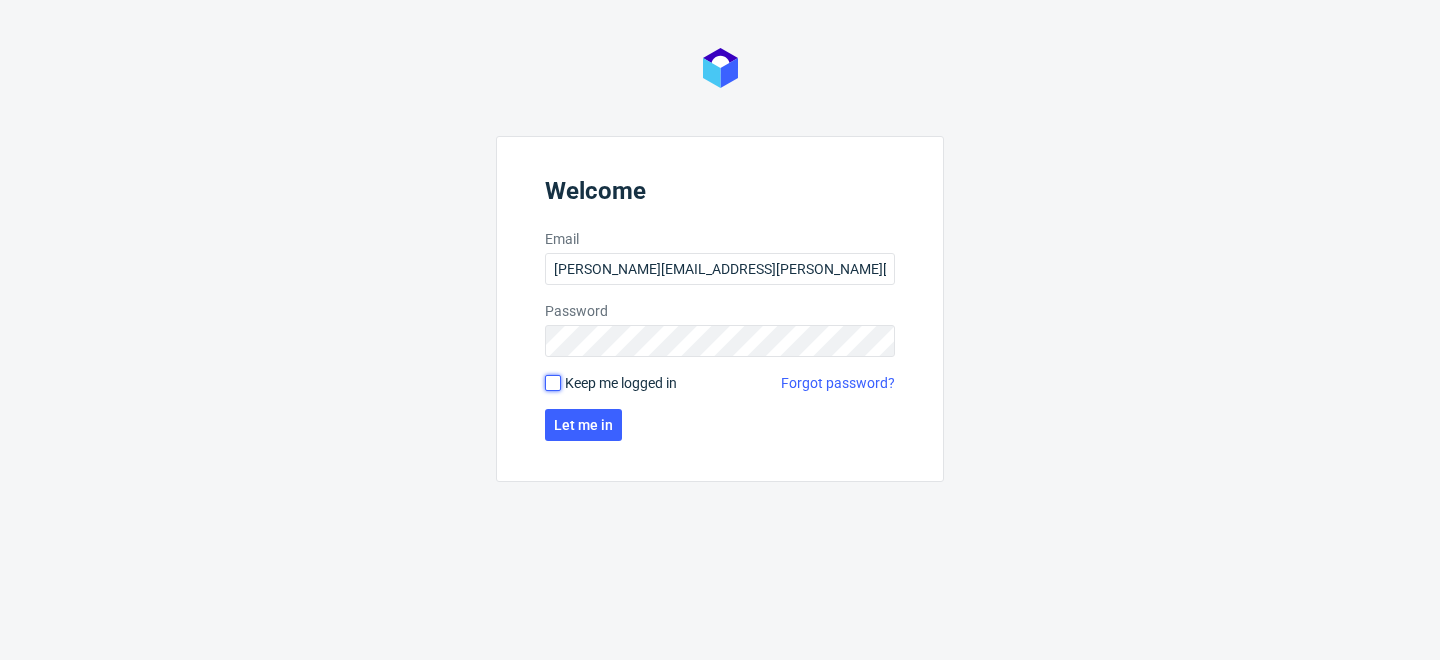 click on "Keep me logged in" at bounding box center [553, 383] 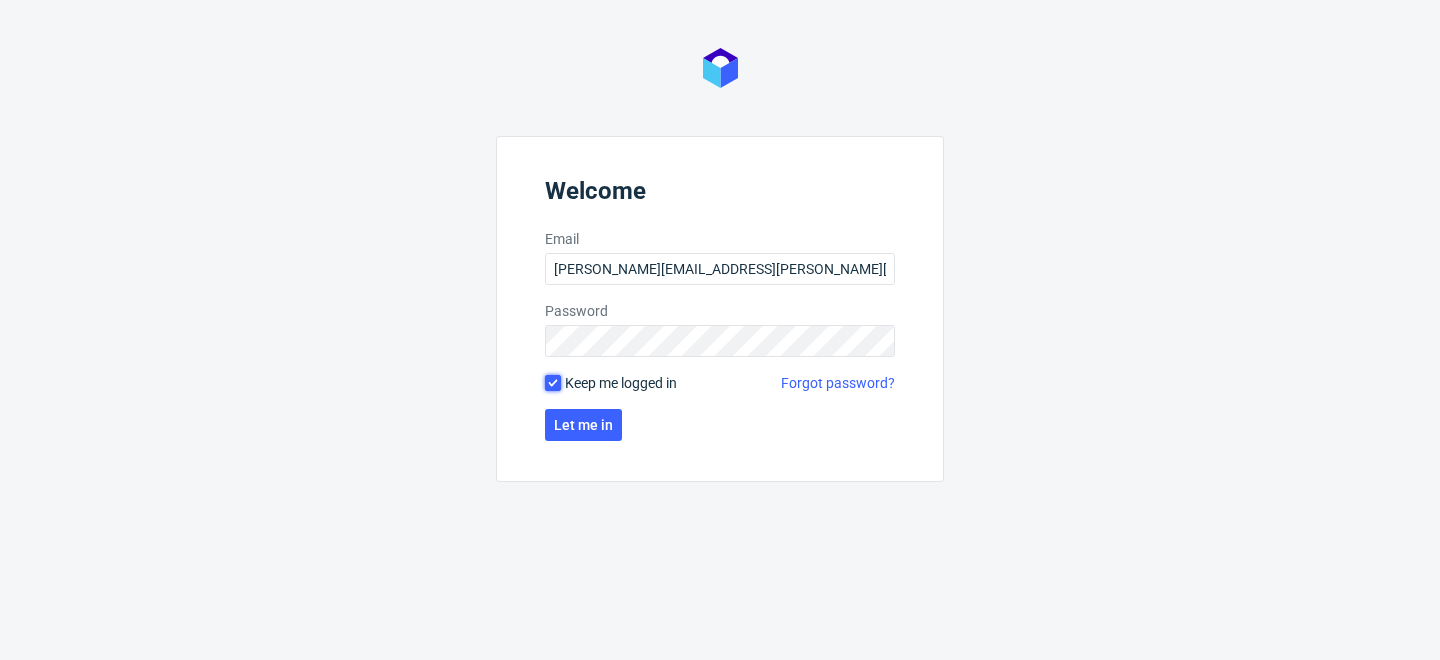 checkbox on "true" 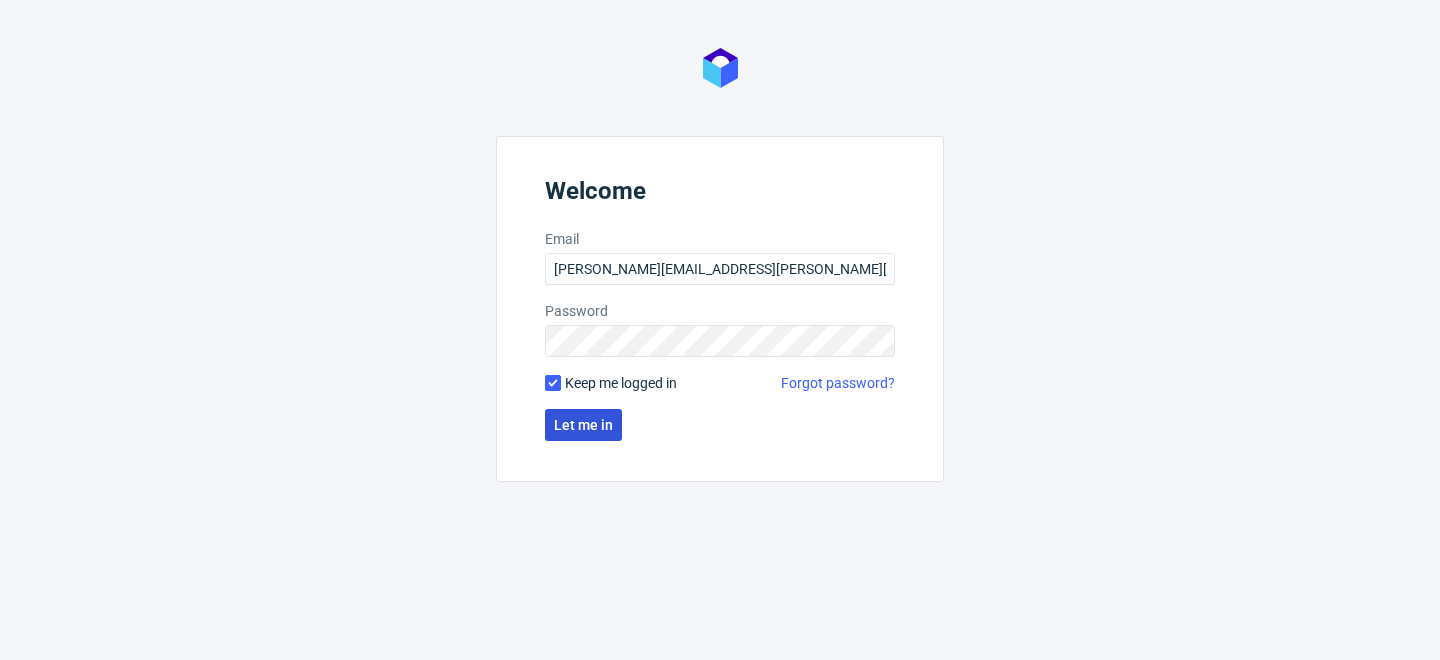 click on "Let me in" at bounding box center (583, 425) 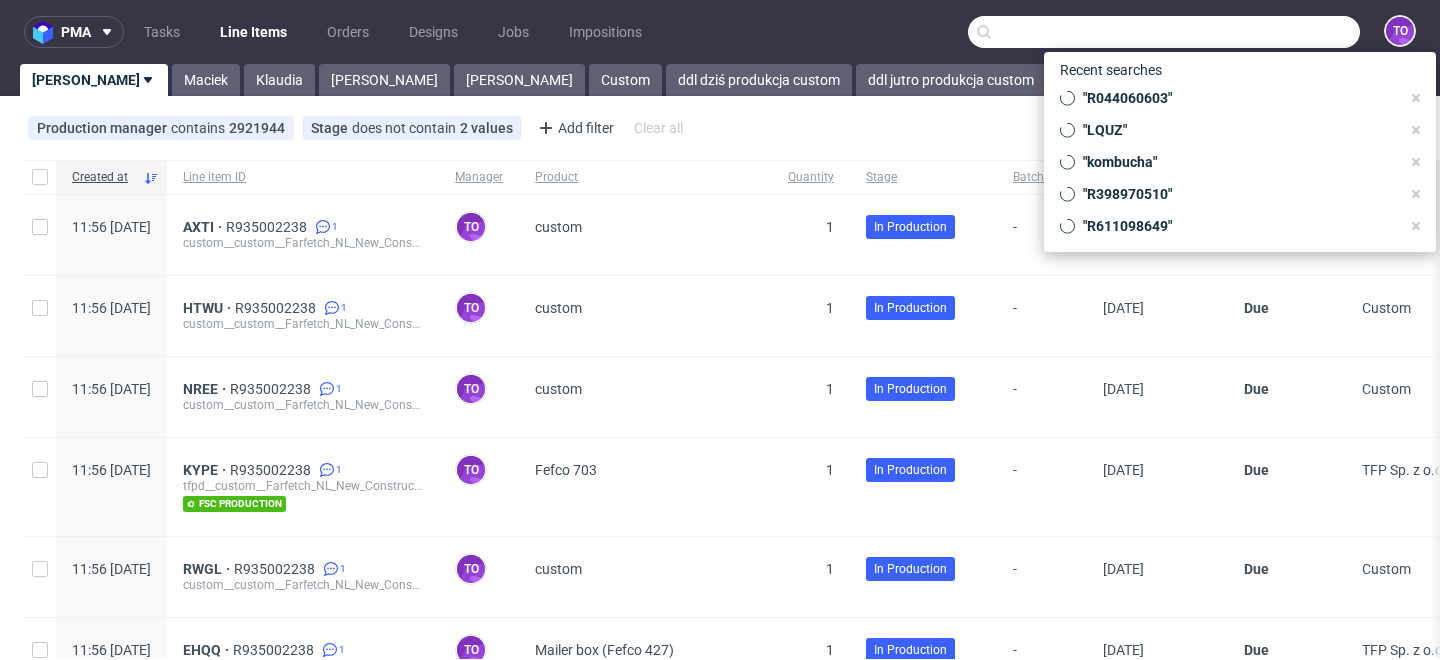 click at bounding box center [1164, 32] 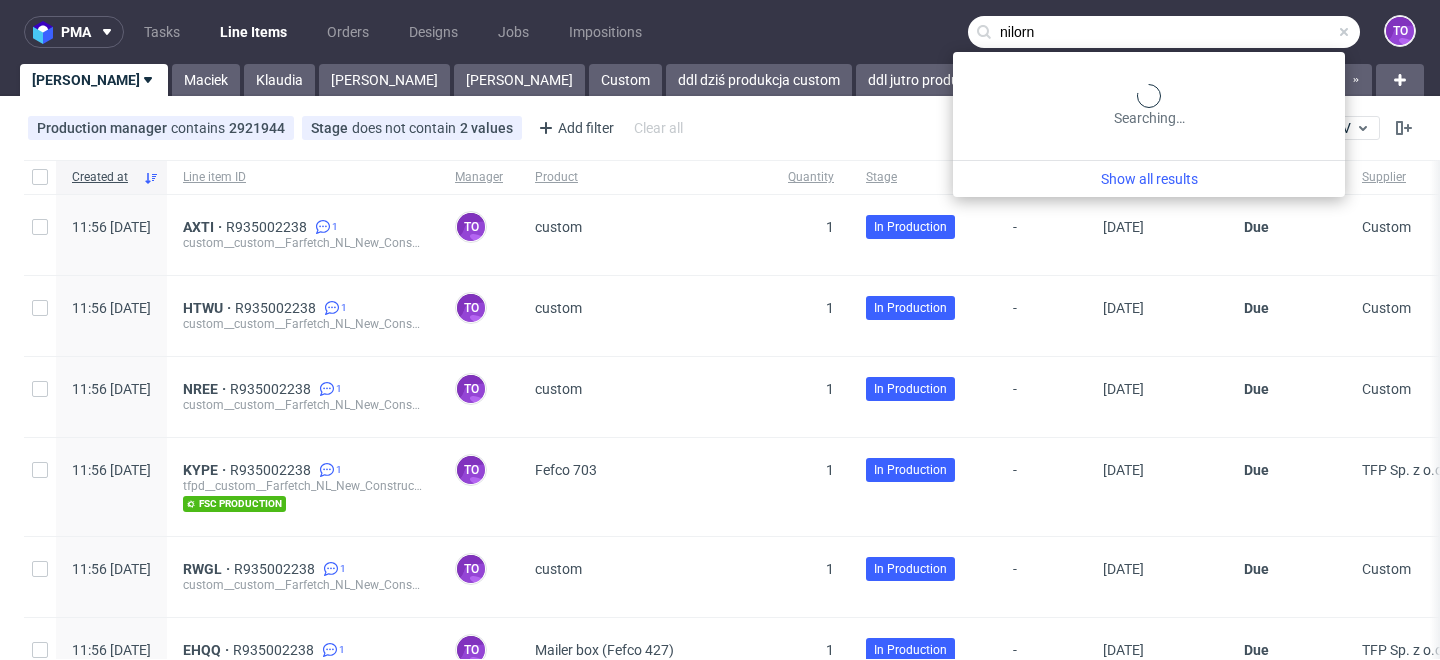 type on "nilorn" 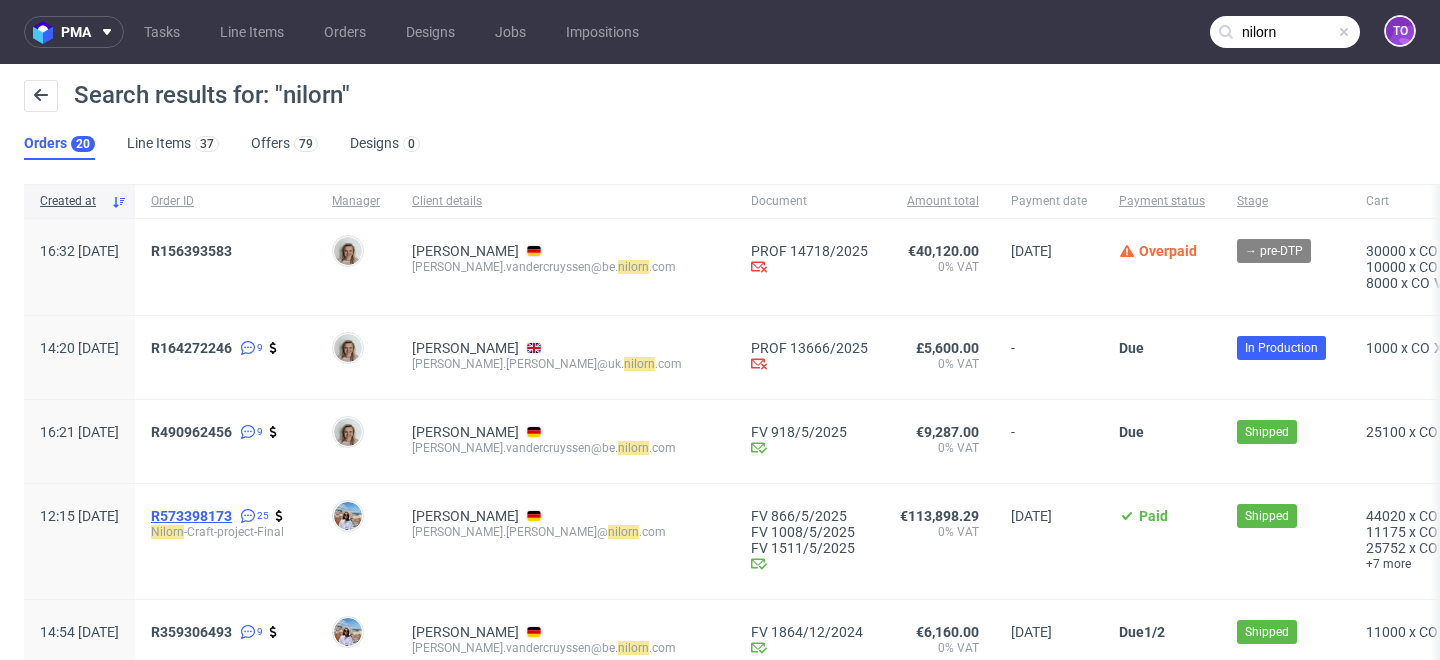 click on "R573398173" at bounding box center [191, 516] 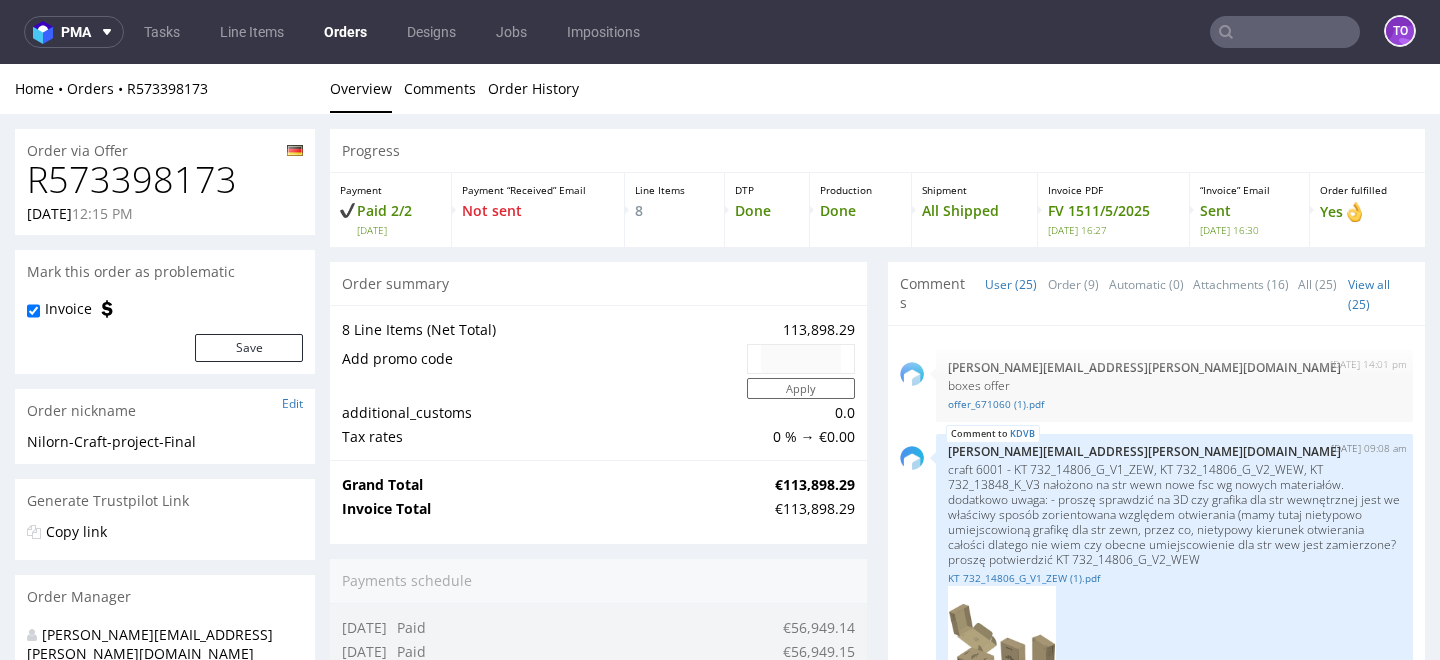 scroll, scrollTop: 0, scrollLeft: 0, axis: both 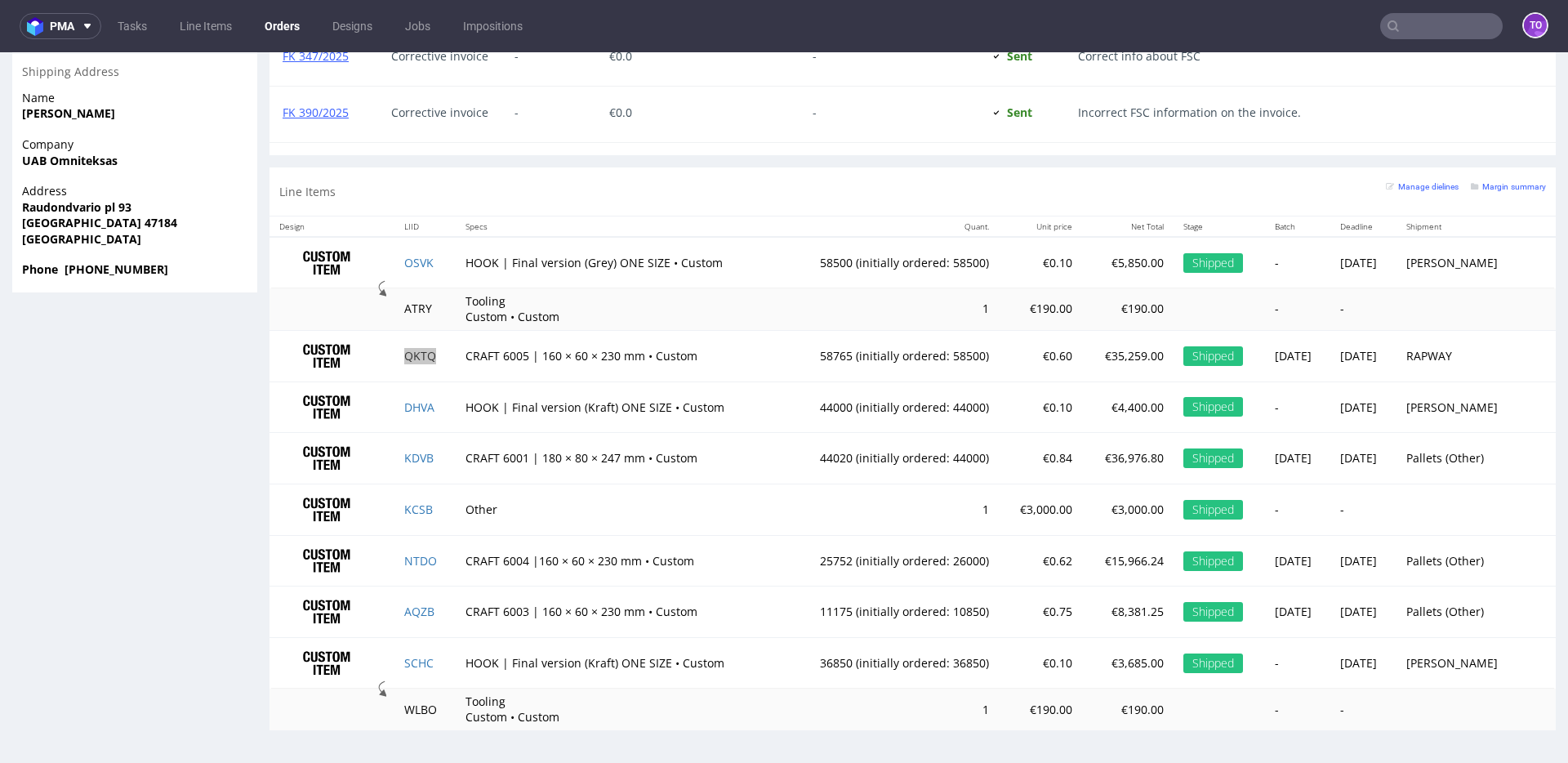 click at bounding box center [1441, 26] 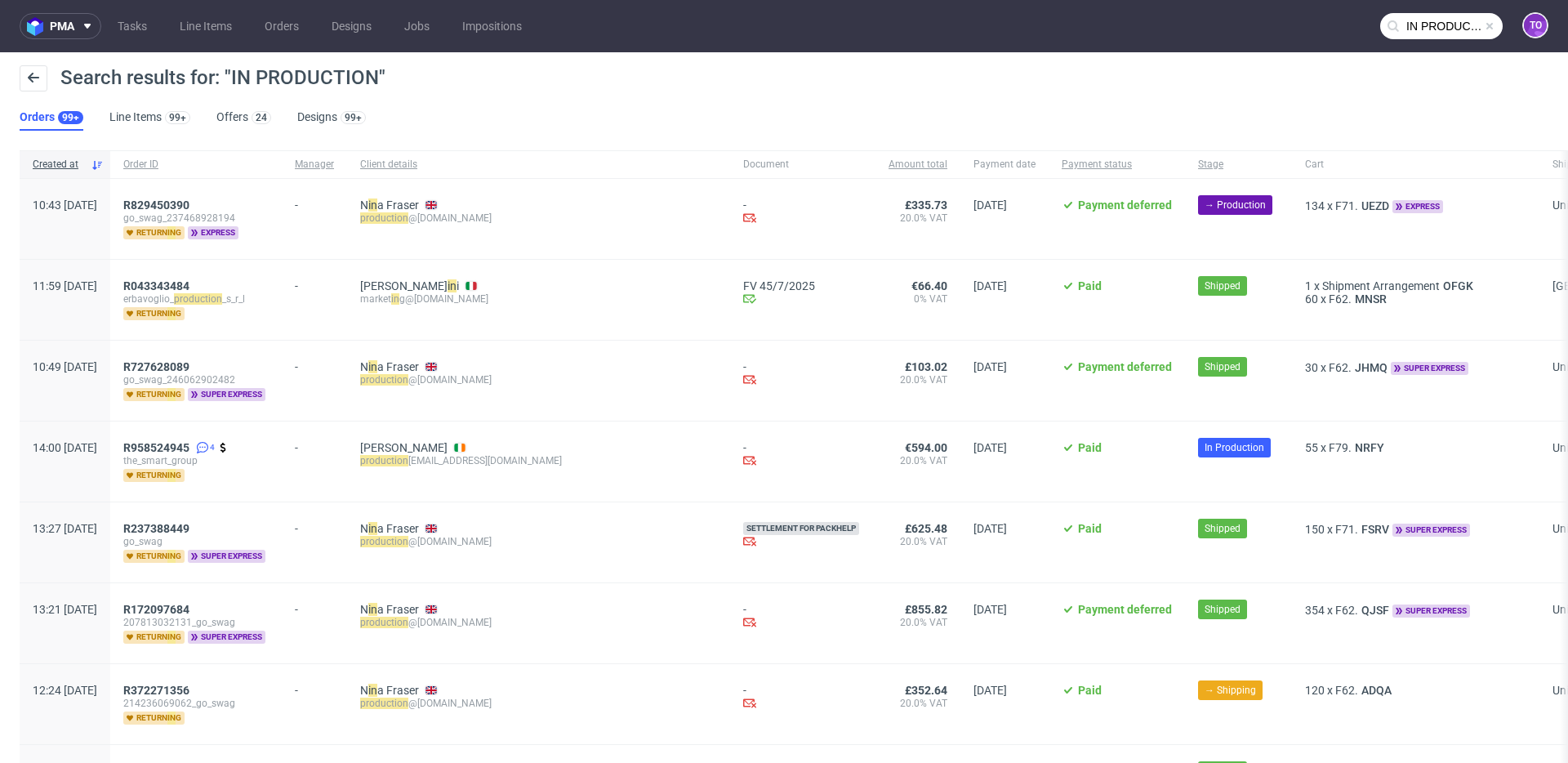 click on "IN PRODUCTION" at bounding box center [1441, 26] 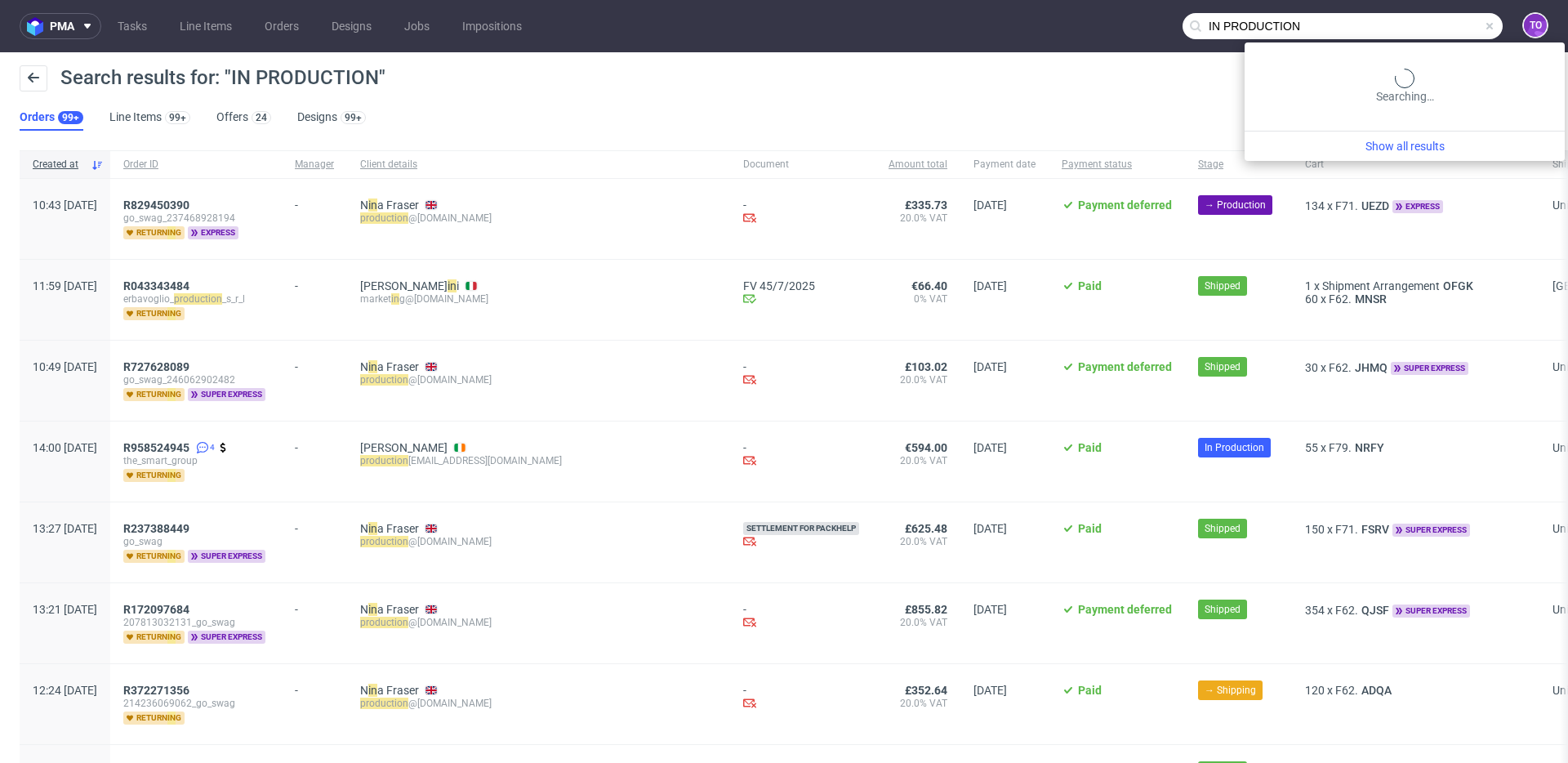 click on "IN PRODUCTION" at bounding box center [1343, 26] 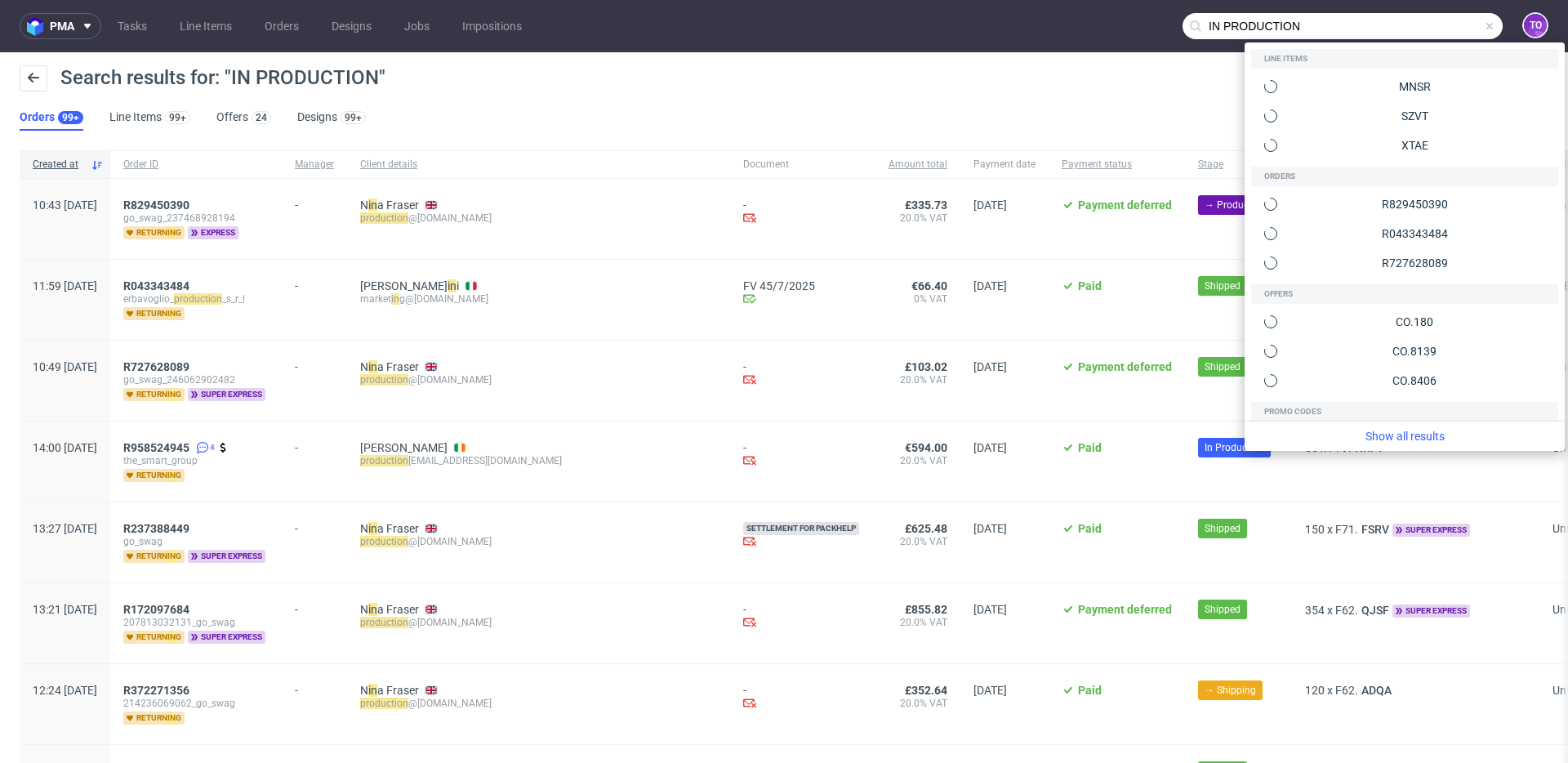 paste on "R935002238" 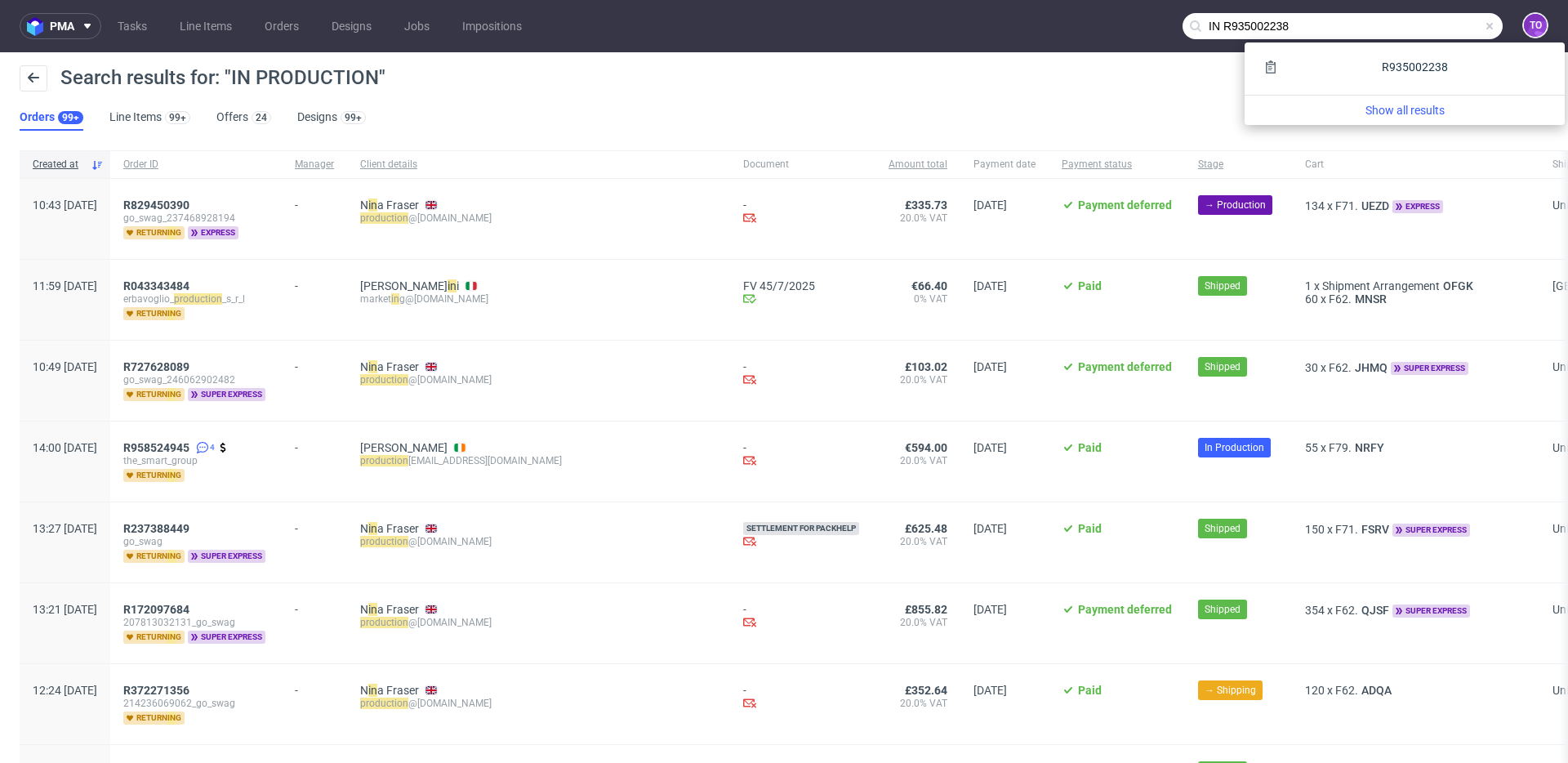 drag, startPoint x: 1399, startPoint y: 22, endPoint x: 1047, endPoint y: -4, distance: 352.9589 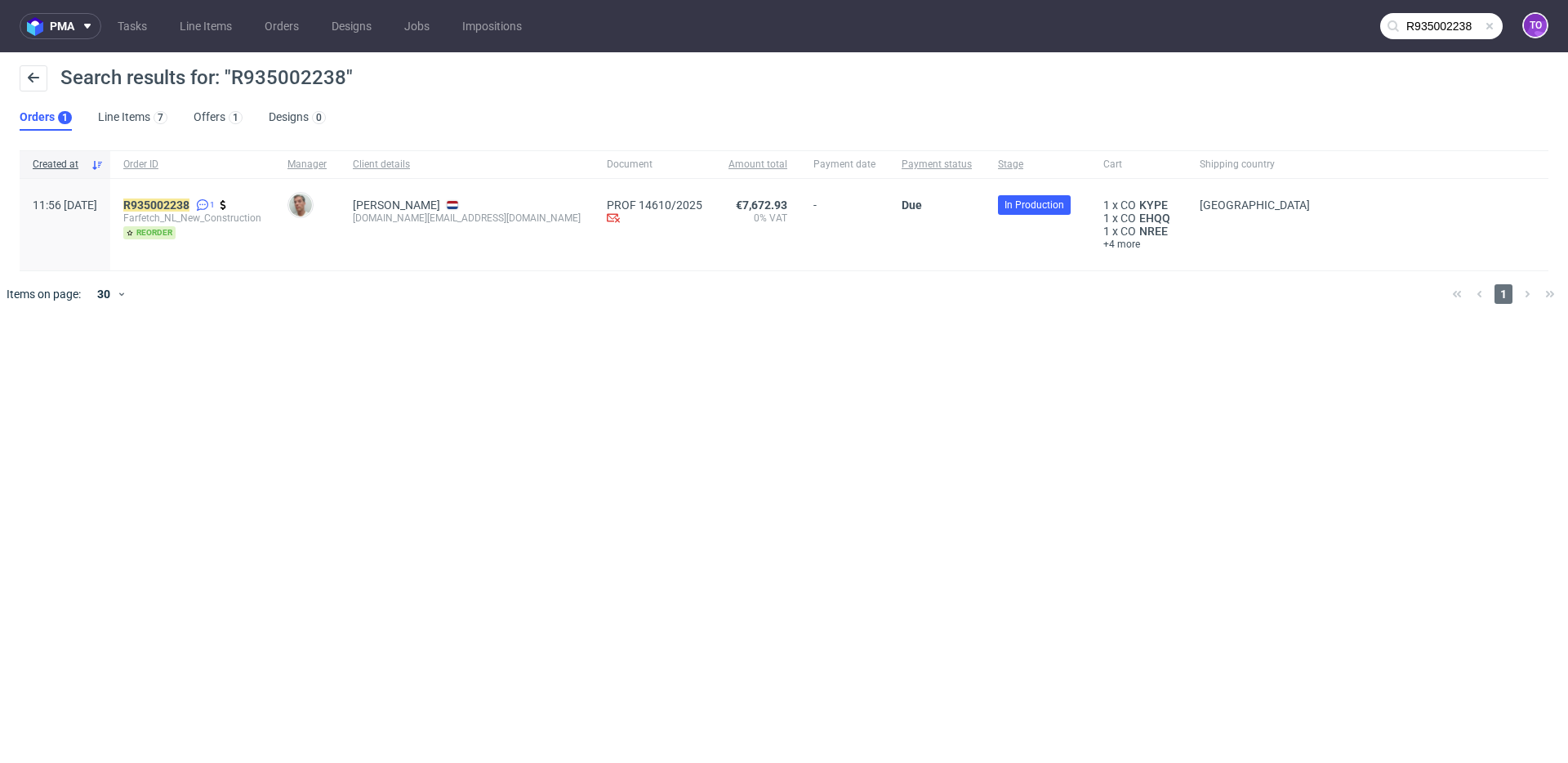 click on "R935002238" at bounding box center (1441, 26) 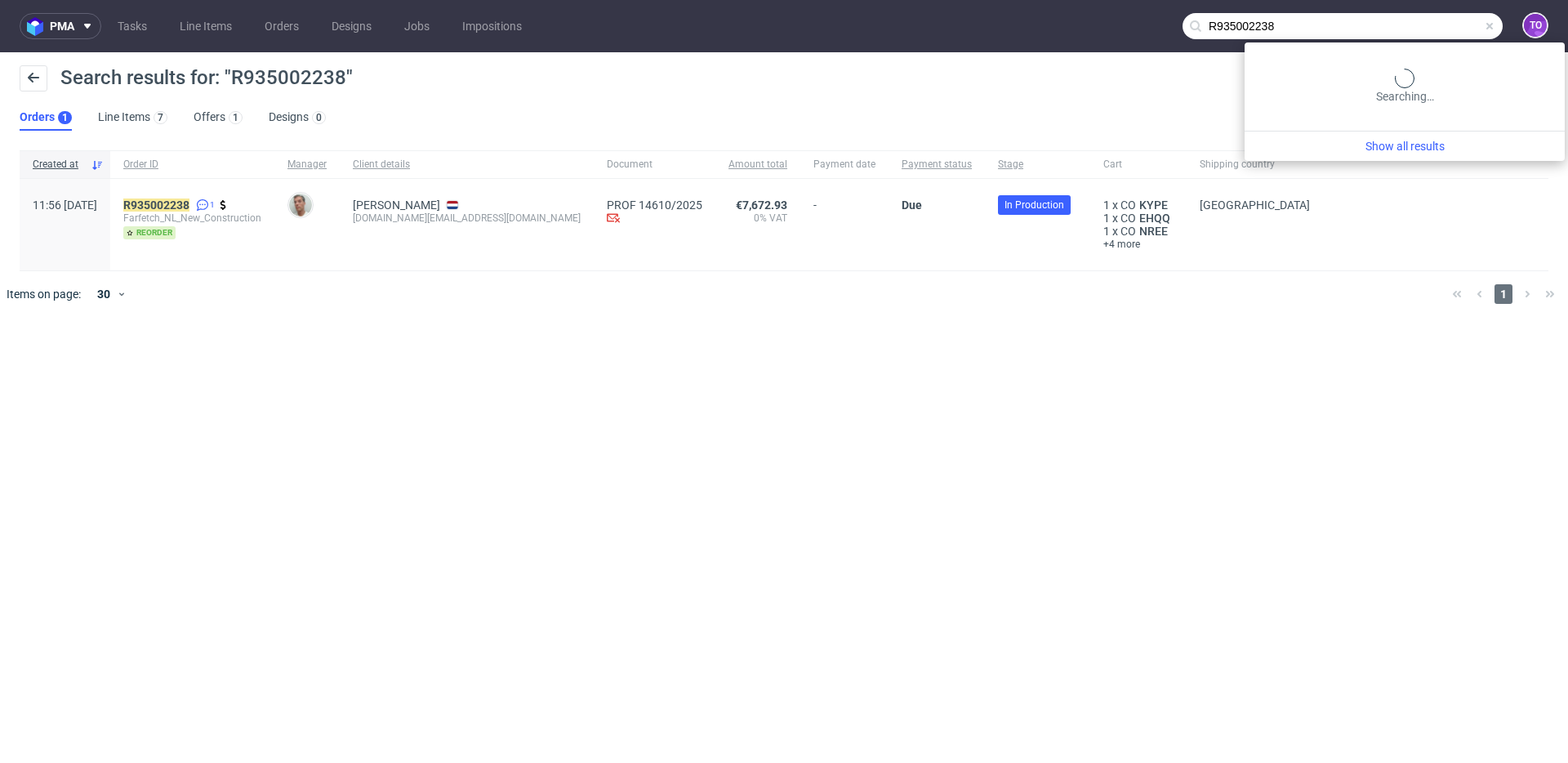 click on "R935002238" at bounding box center (1343, 26) 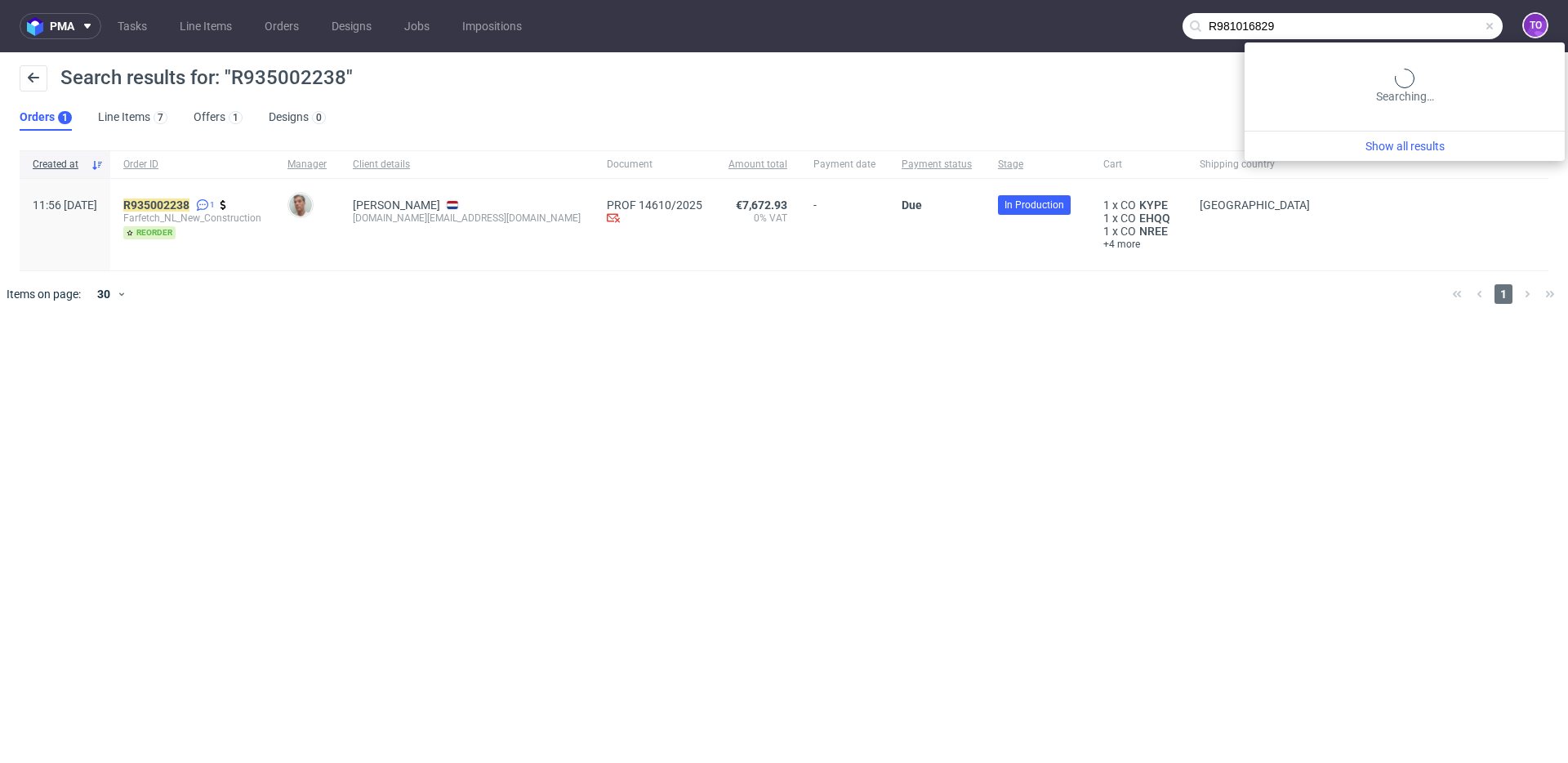 type on "R981016829" 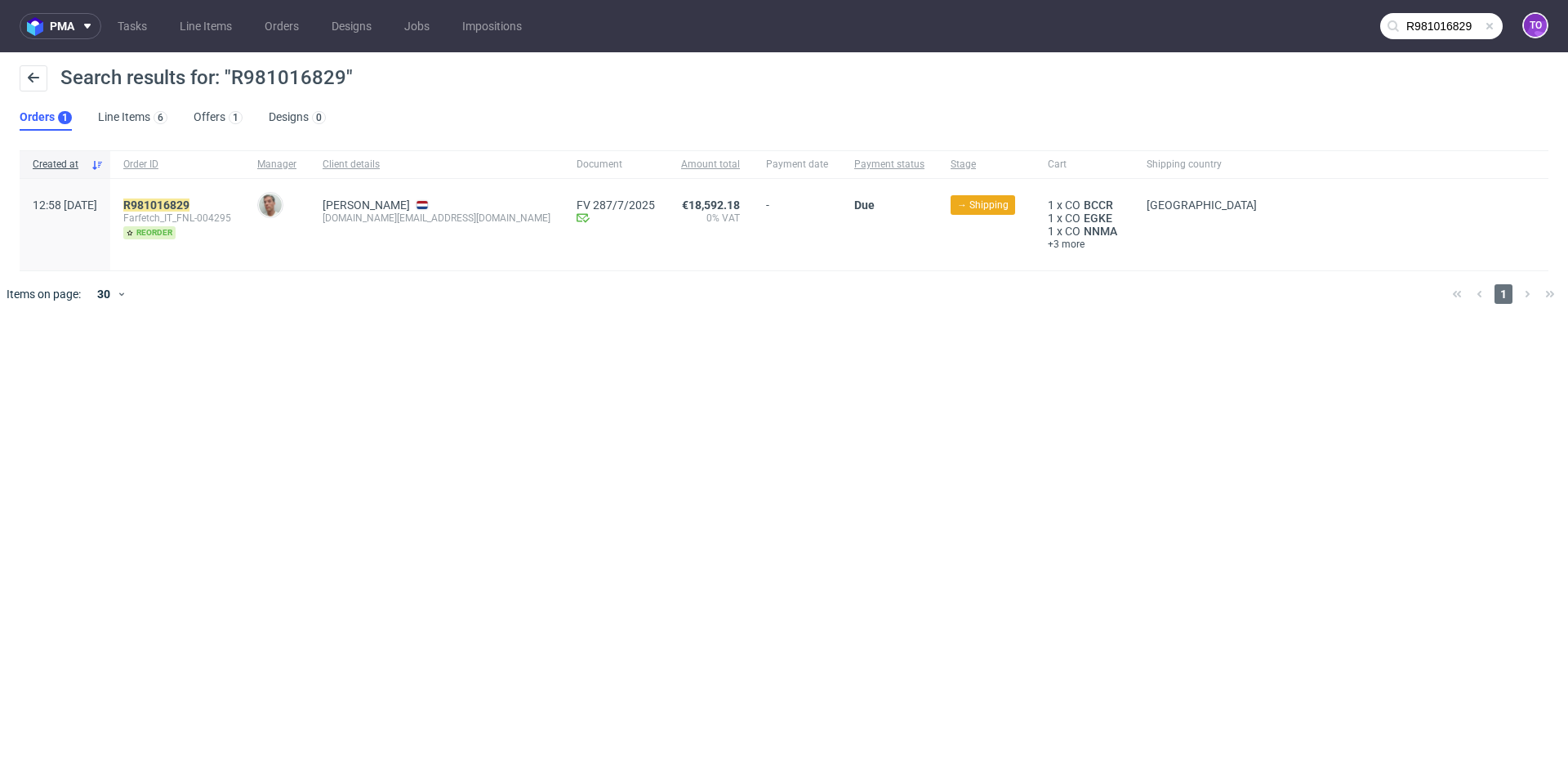 click on "R981016829 Farfetch_IT_FNL-004295 reorder" at bounding box center [177, 225] 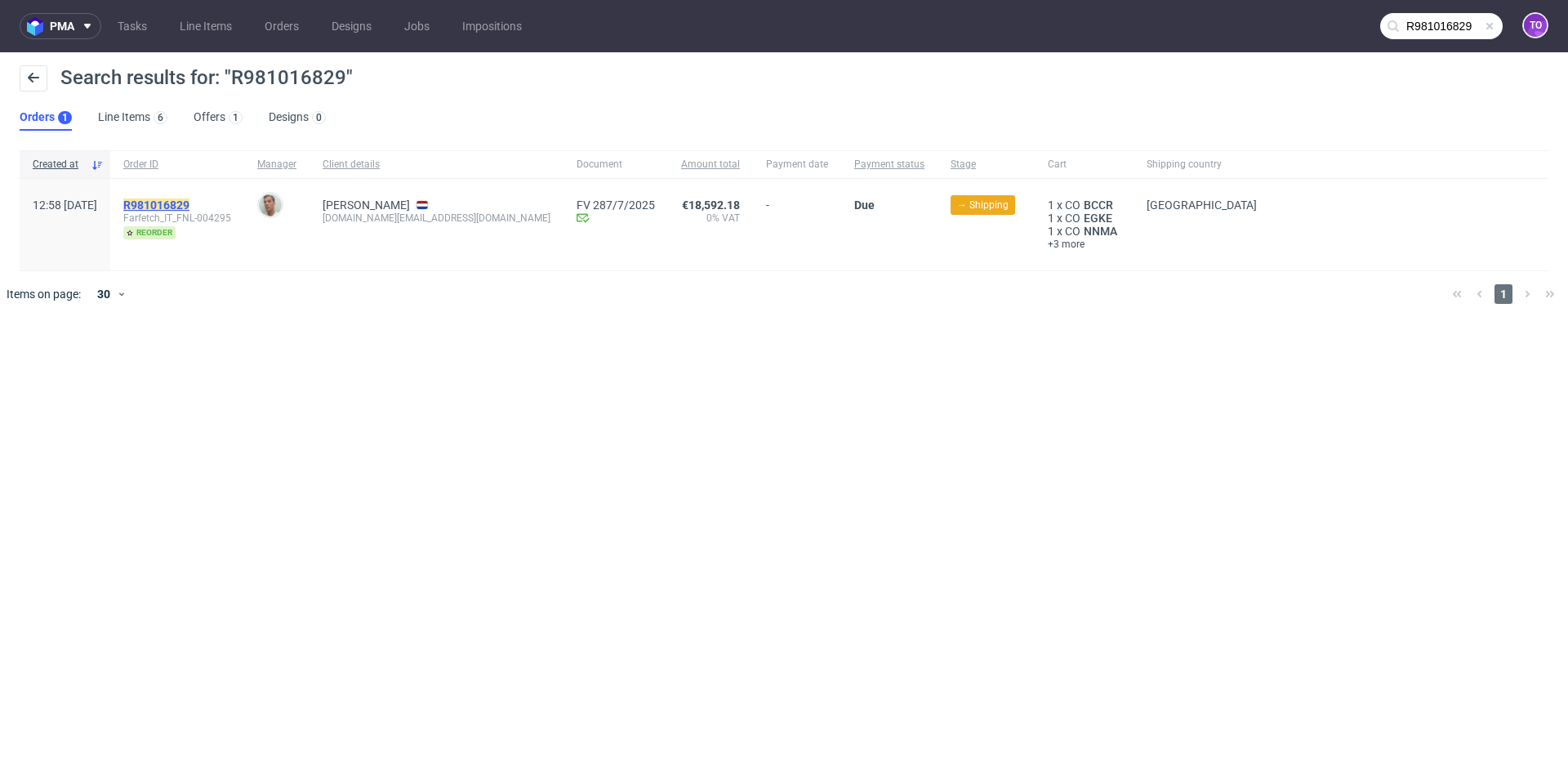 click on "R981016829" 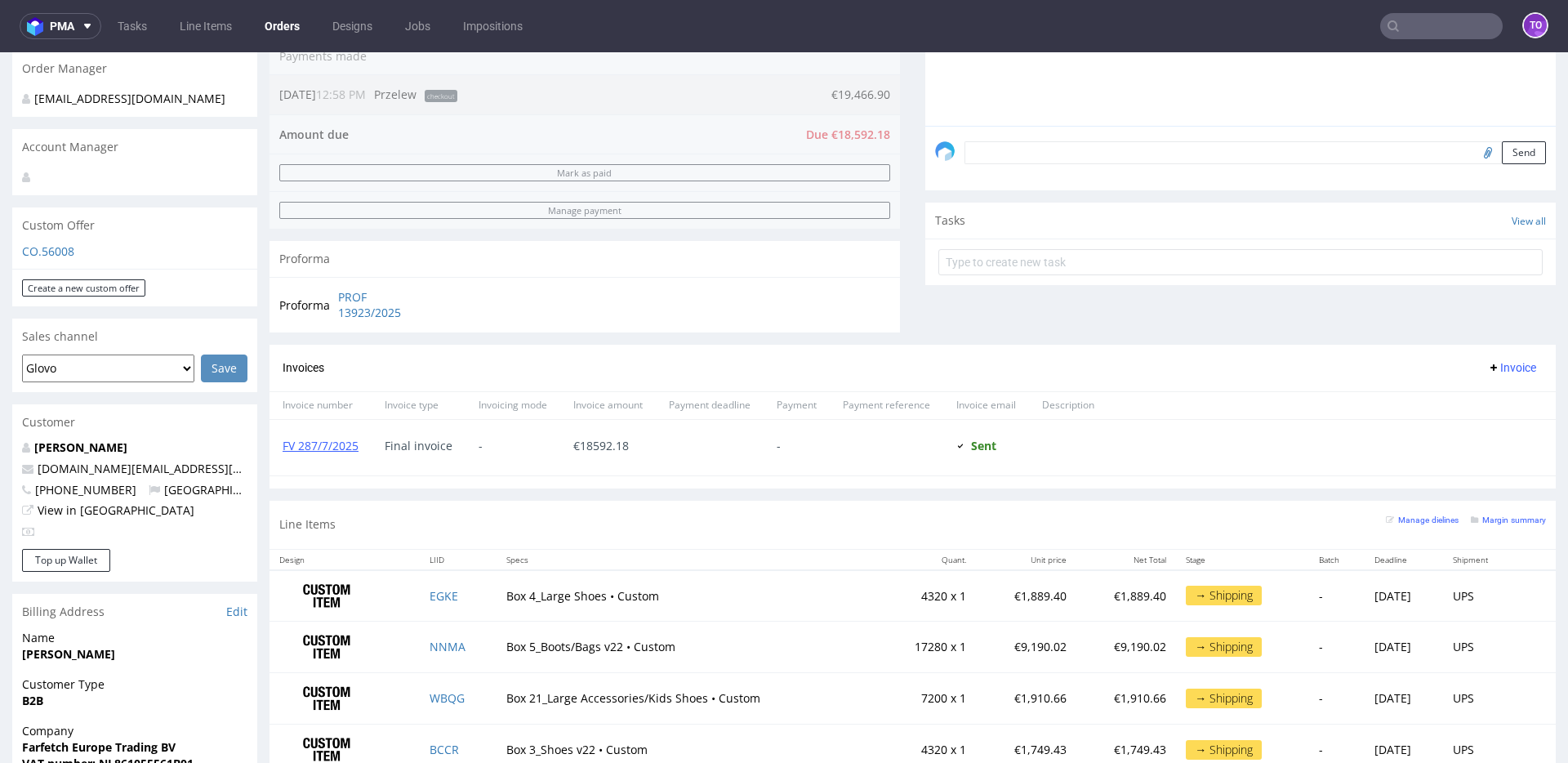 scroll, scrollTop: 810, scrollLeft: 0, axis: vertical 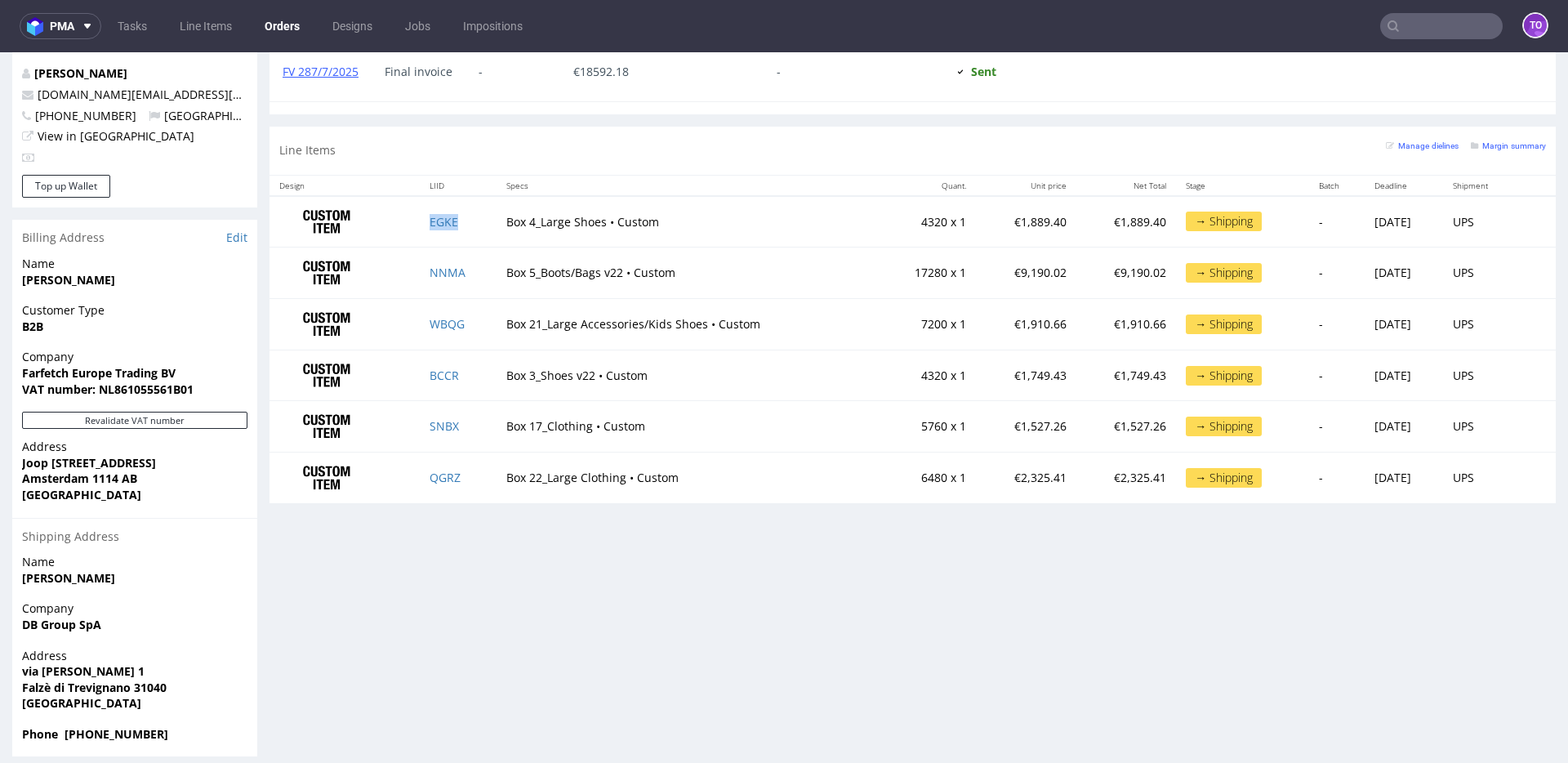 click on "EGKE" at bounding box center (458, 221) 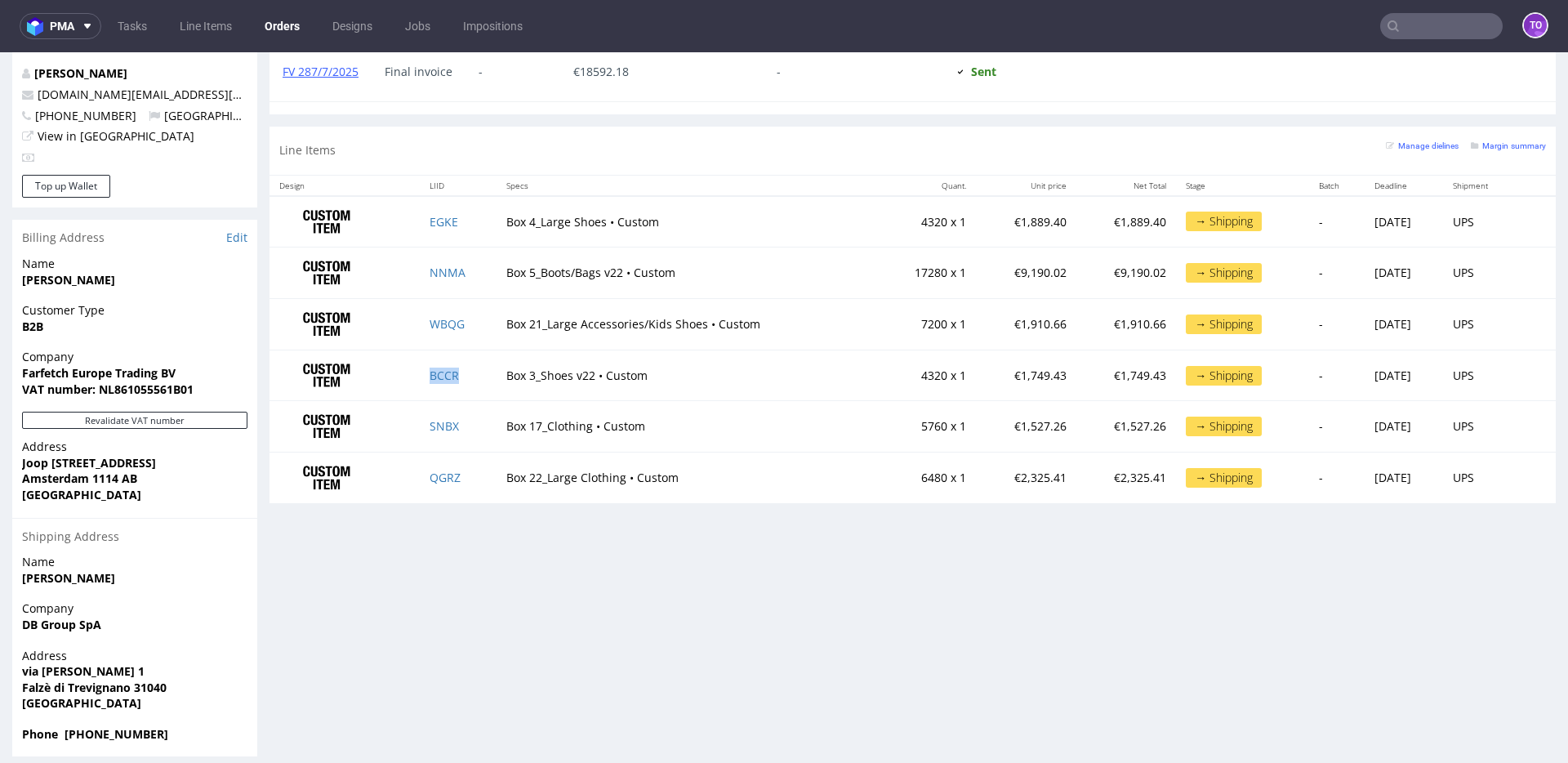 click on "BCCR" at bounding box center [458, 375] 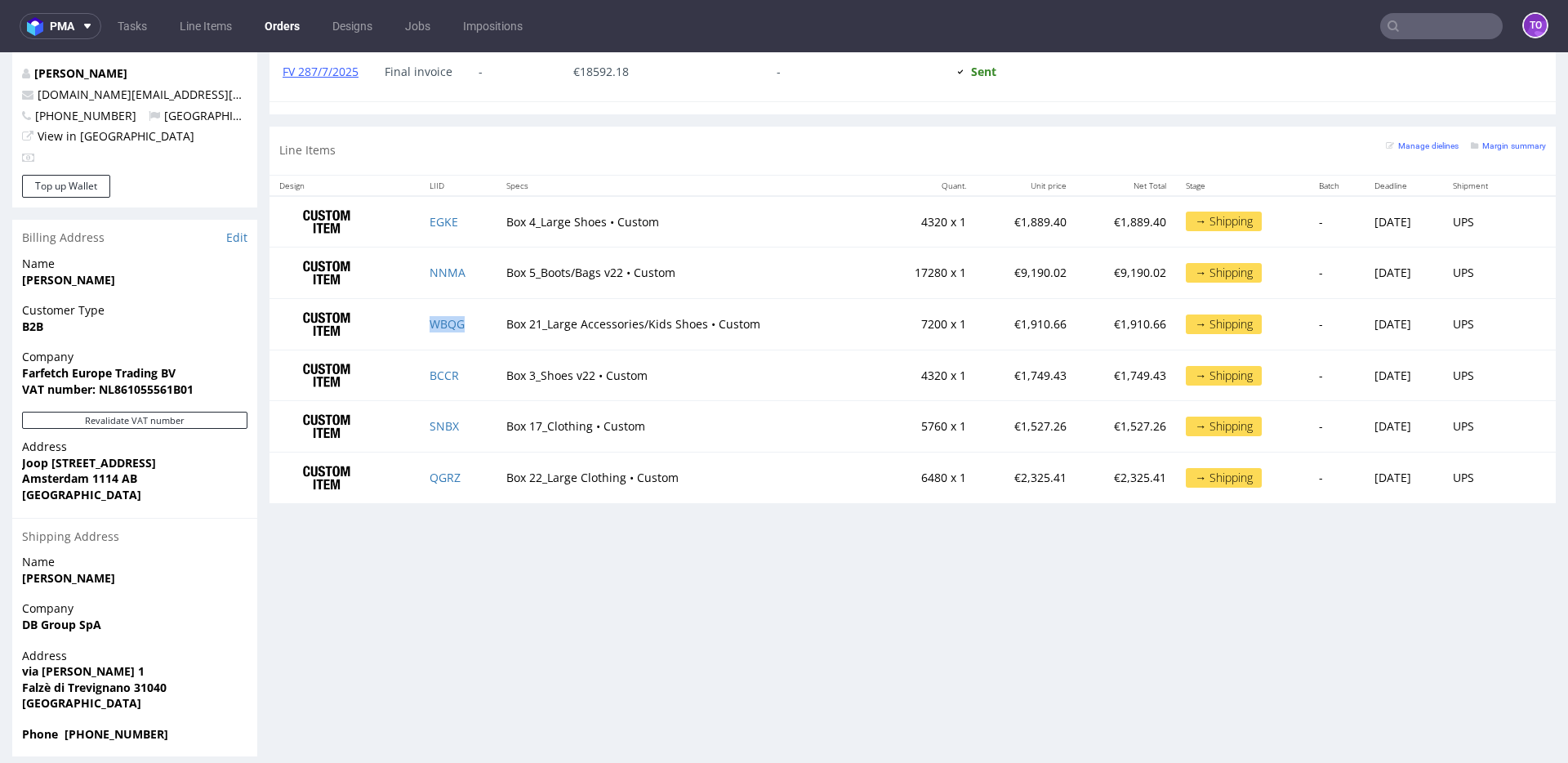 click on "WBQG" at bounding box center (458, 323) 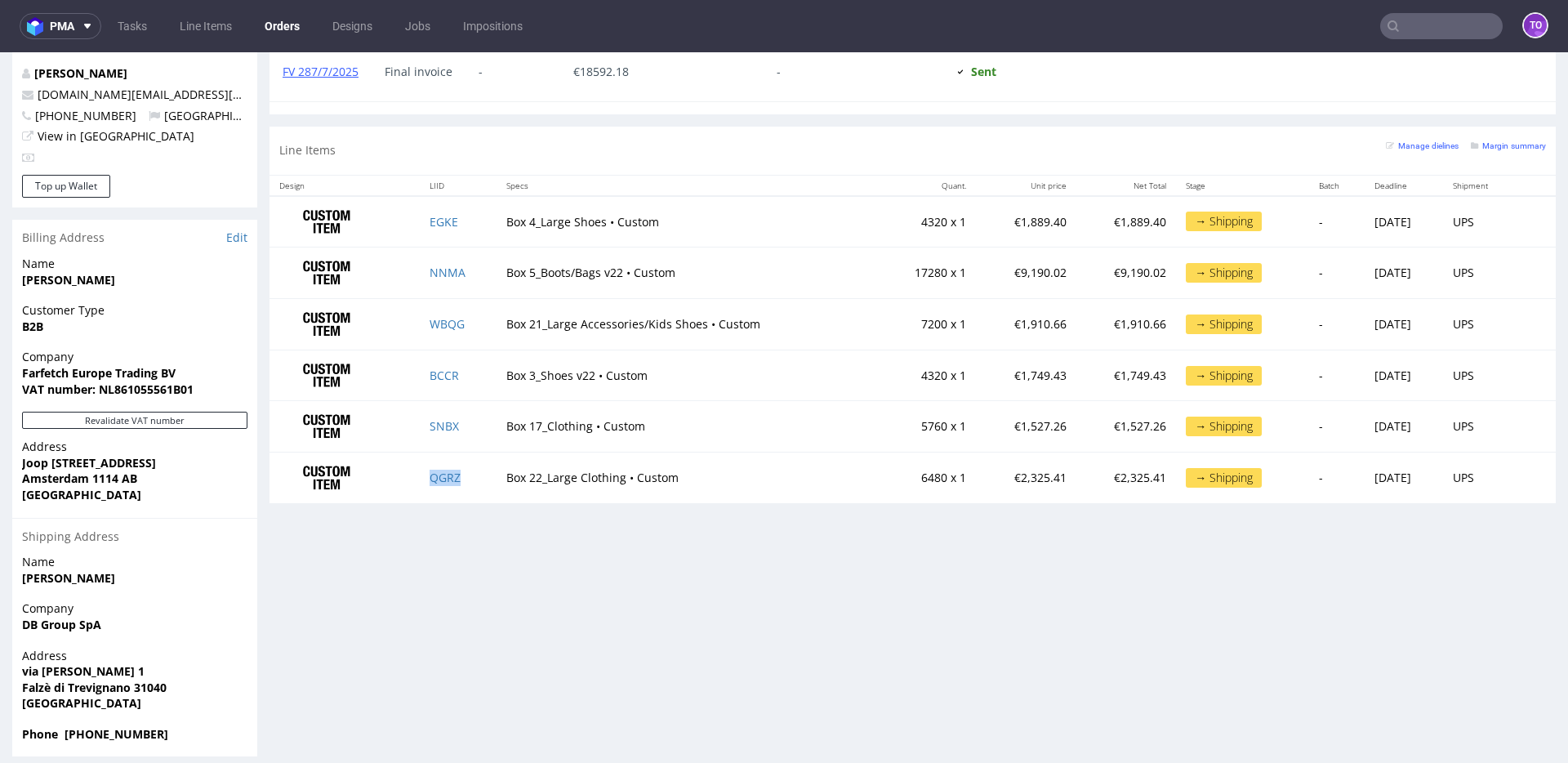 click on "QGRZ" at bounding box center (458, 478) 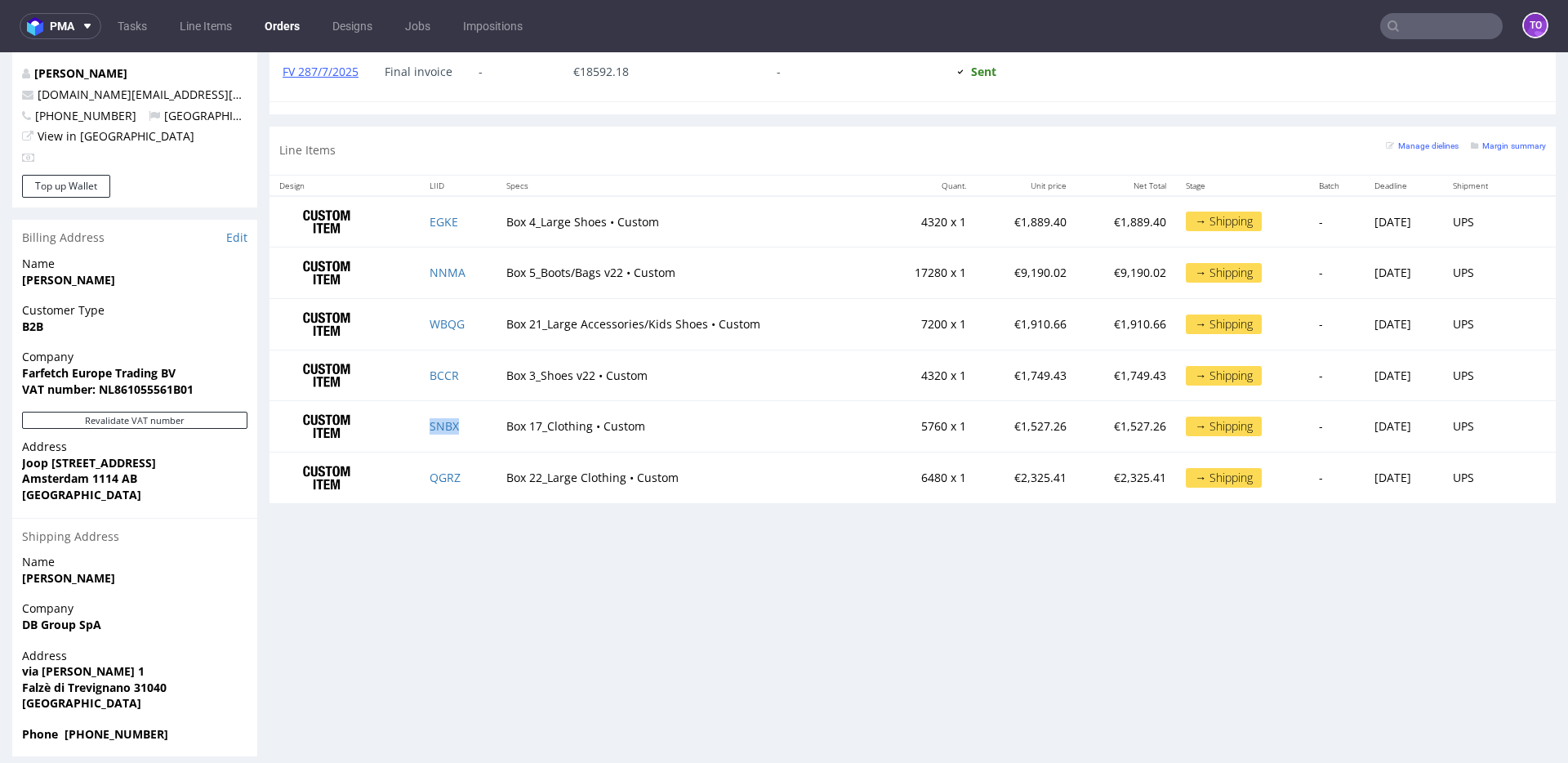 click on "SNBX" at bounding box center [458, 426] 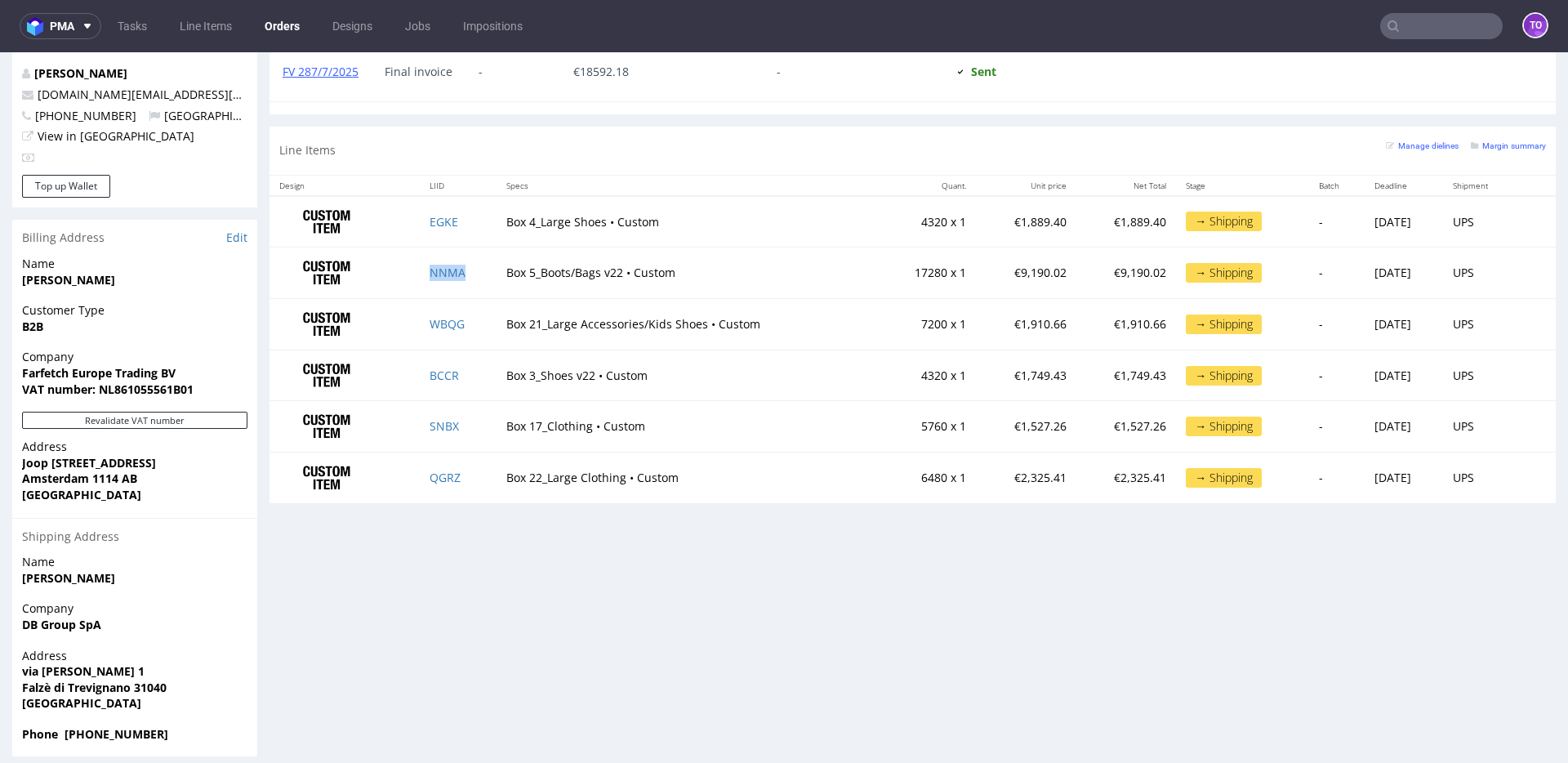 click on "NNMA" at bounding box center (458, 273) 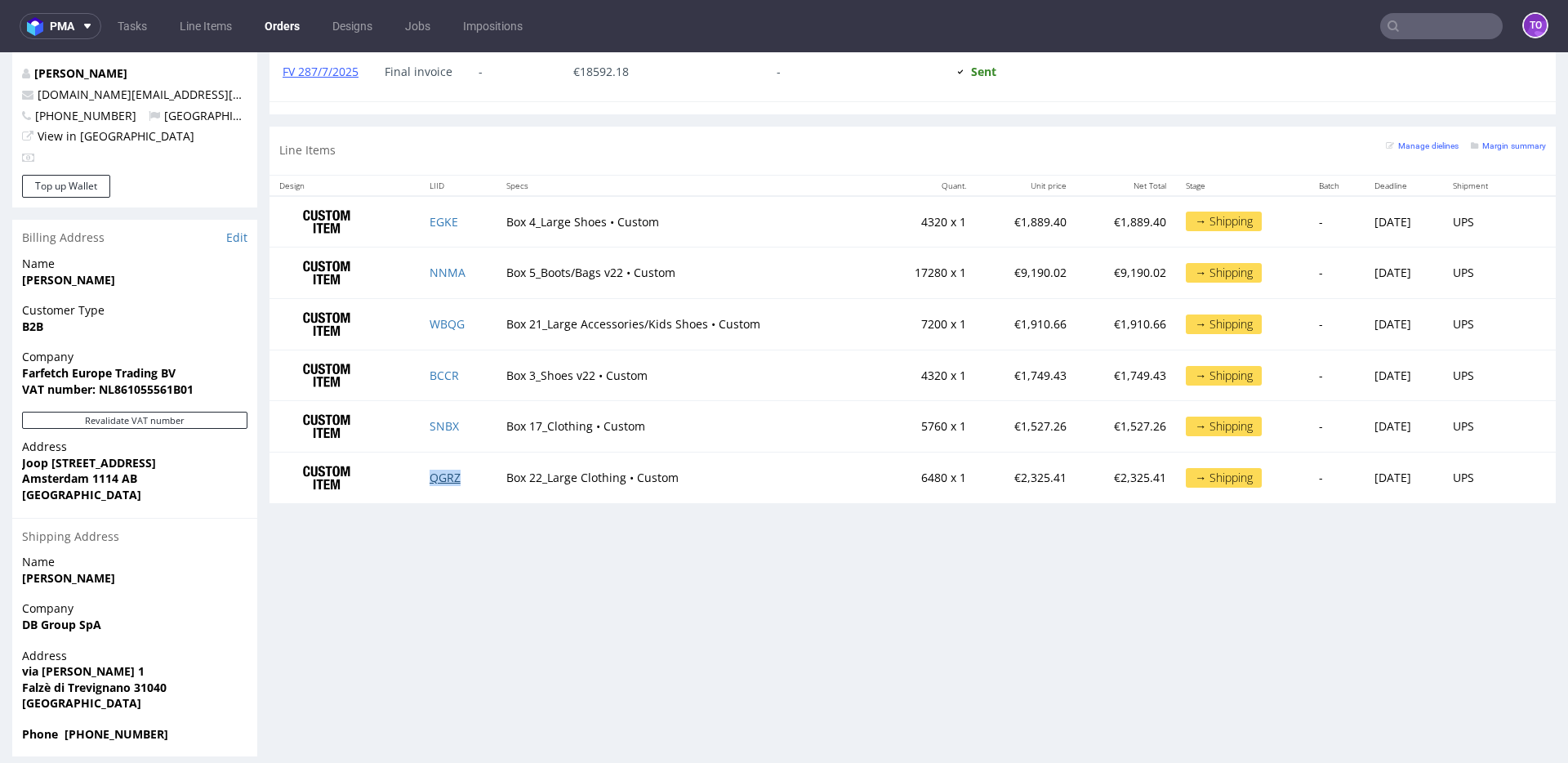 scroll, scrollTop: 38, scrollLeft: 0, axis: vertical 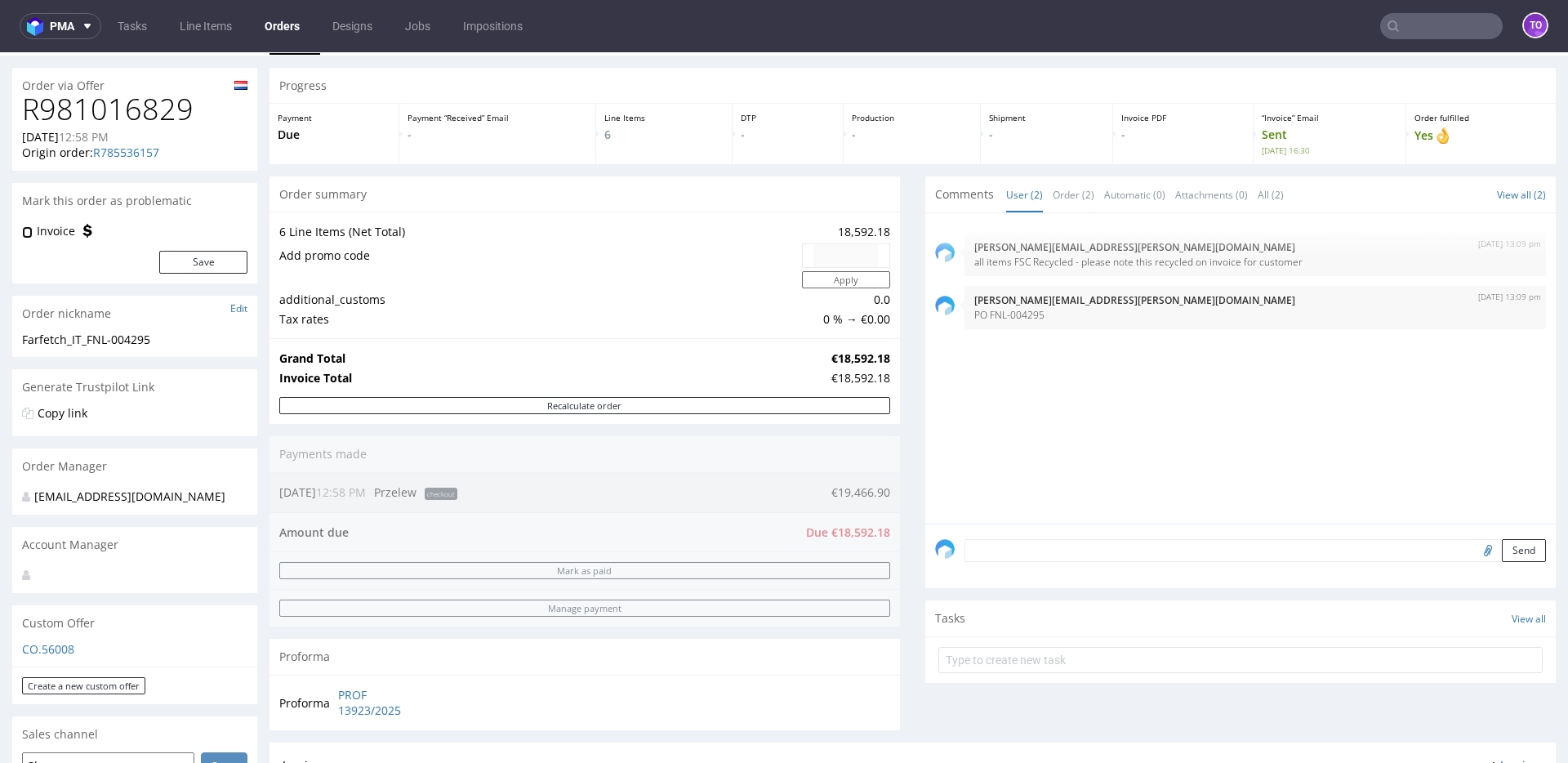click on "Invoice" at bounding box center (27, 233) 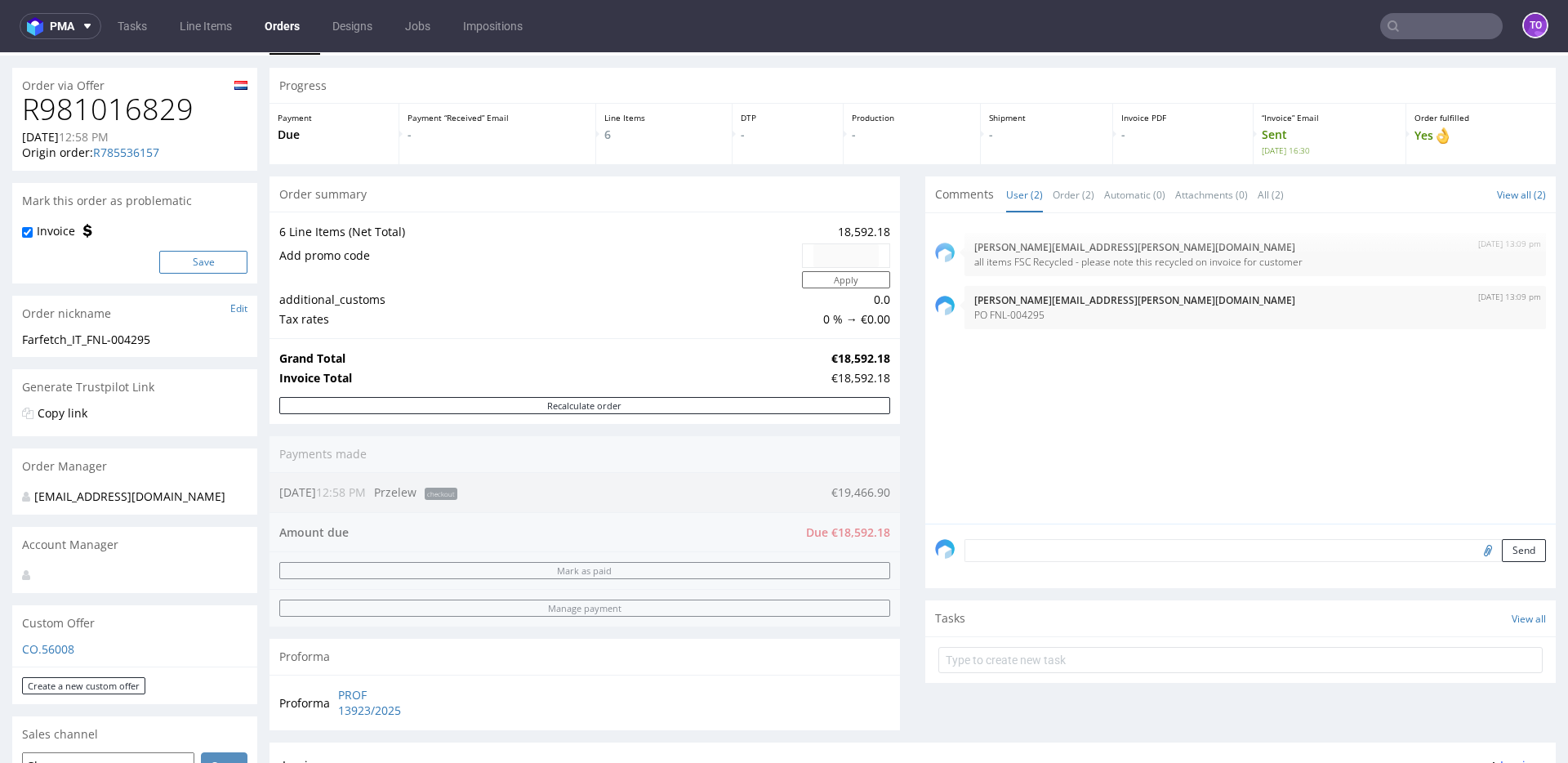 click on "Save" at bounding box center (203, 262) 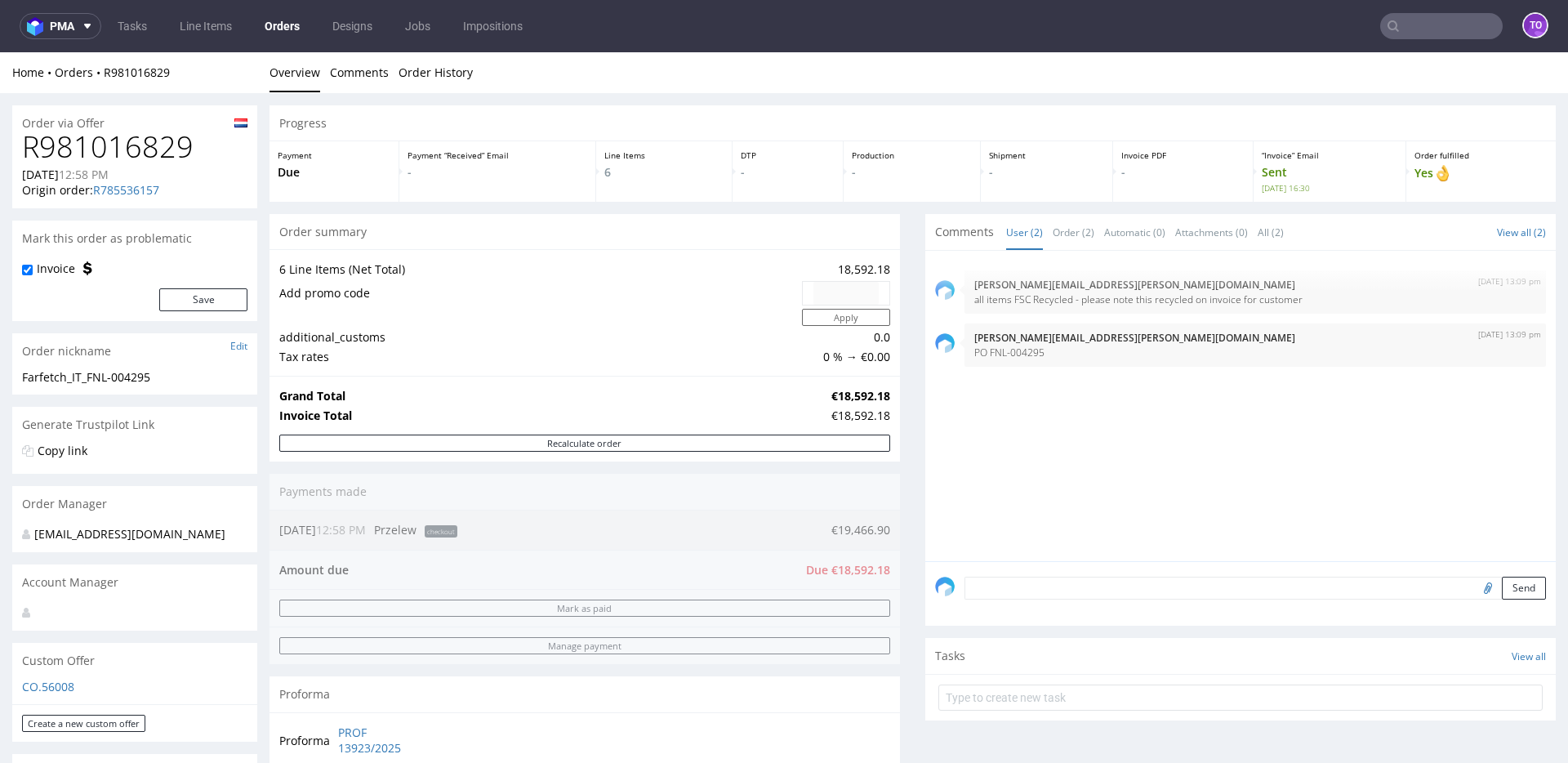 scroll, scrollTop: 0, scrollLeft: 0, axis: both 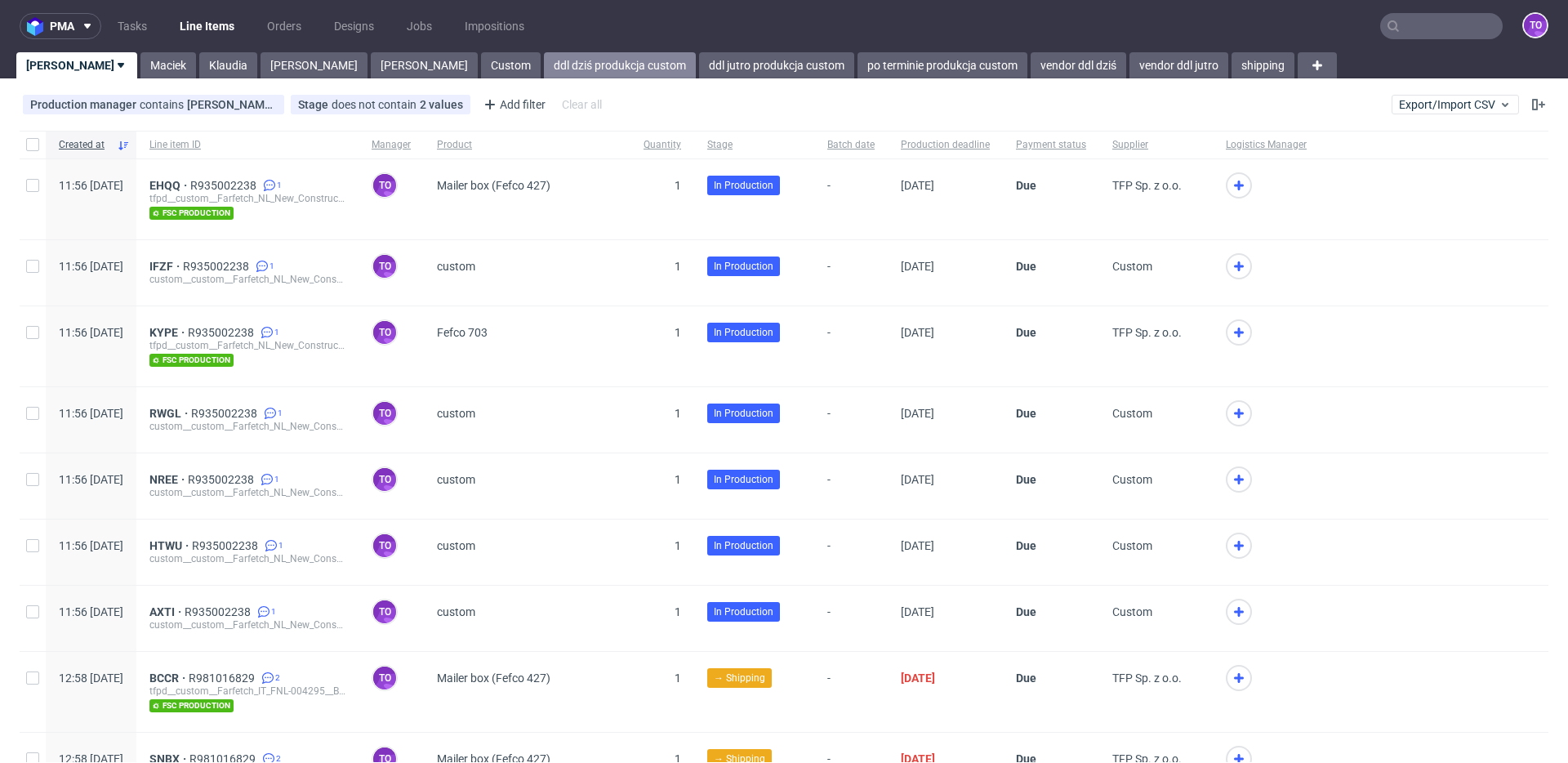 click on "ddl dziś produkcja custom" at bounding box center (620, 65) 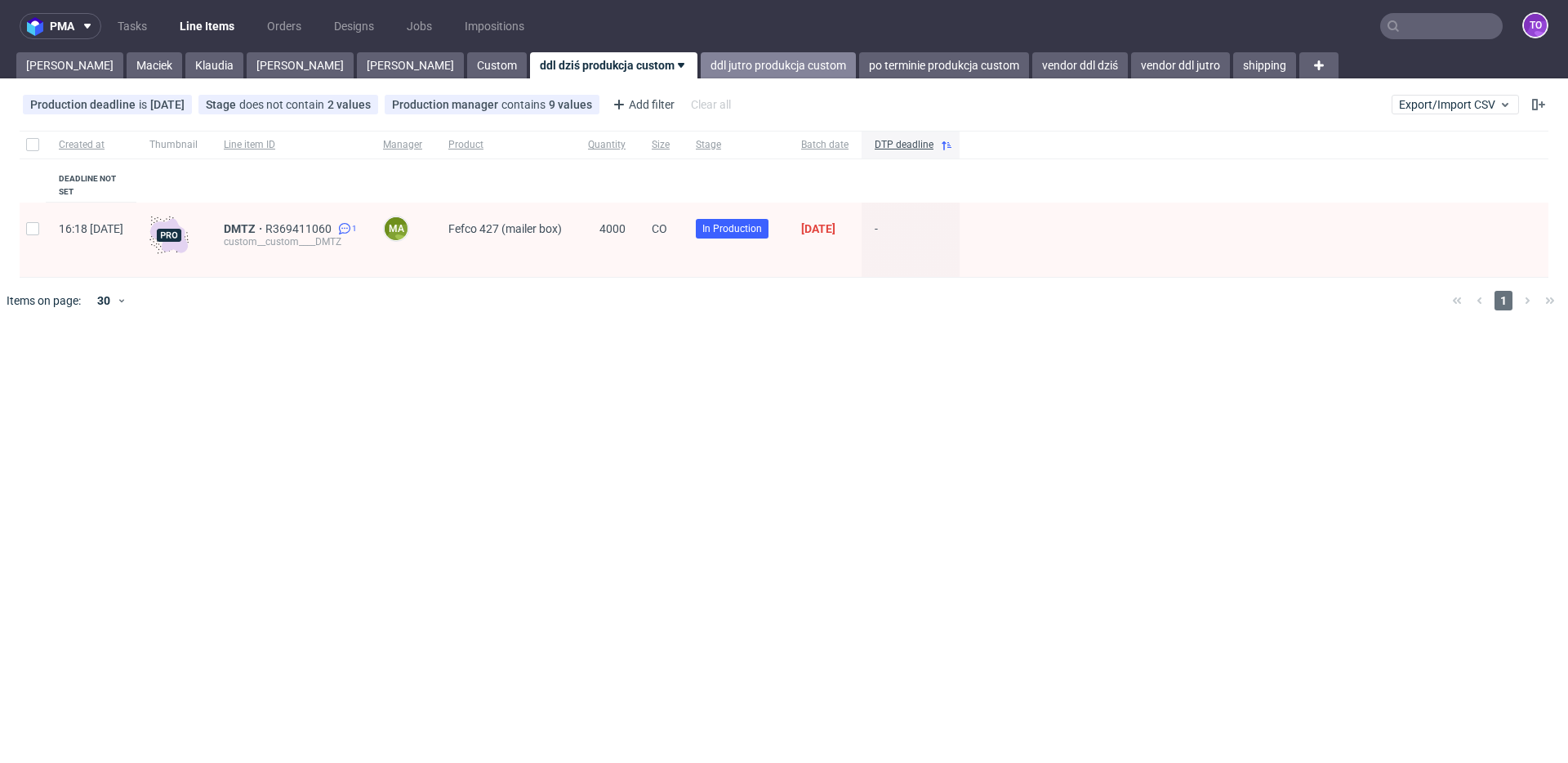 click on "ddl jutro produkcja custom" at bounding box center [778, 65] 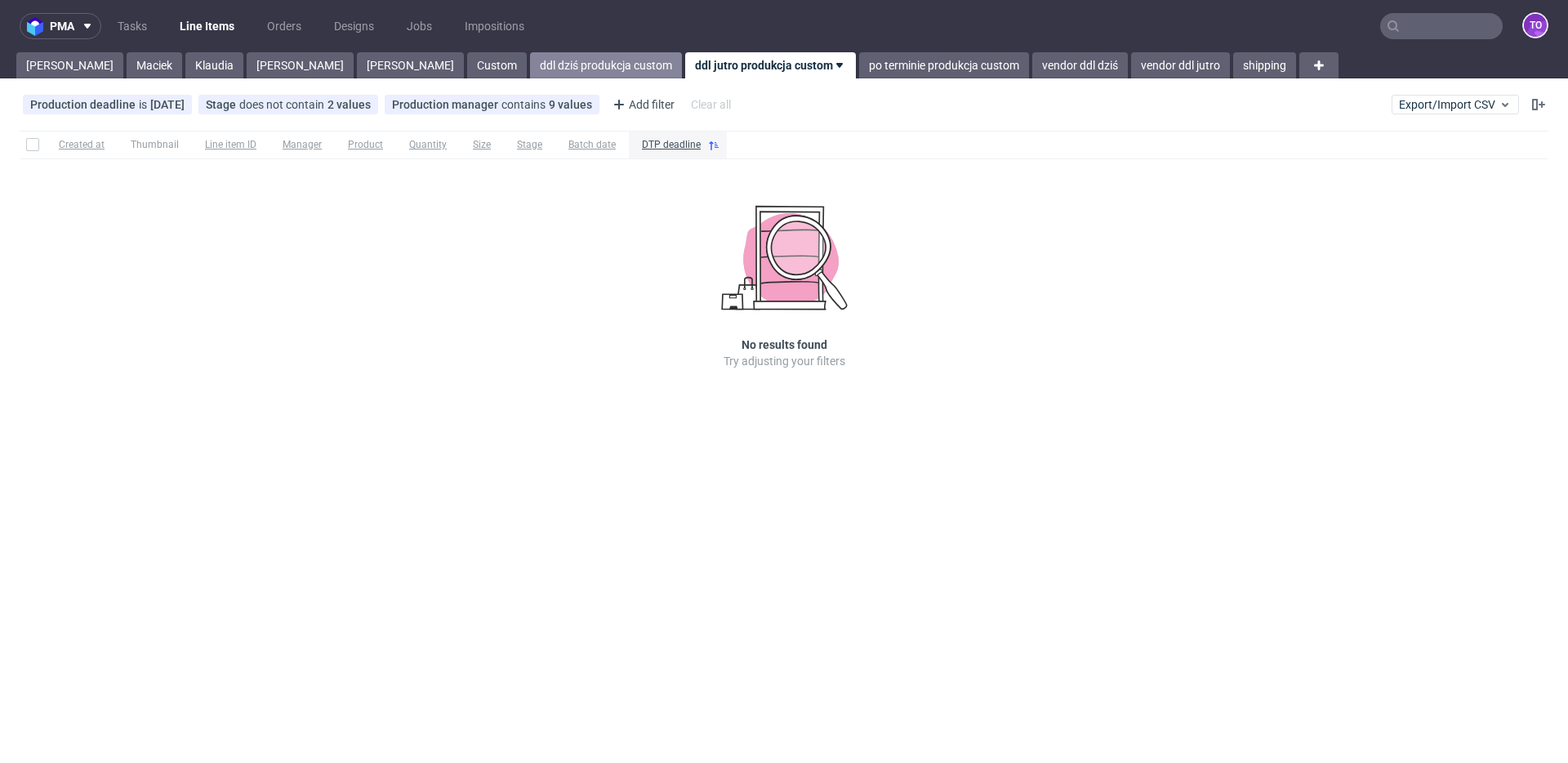 click on "ddl dziś produkcja custom" at bounding box center (606, 65) 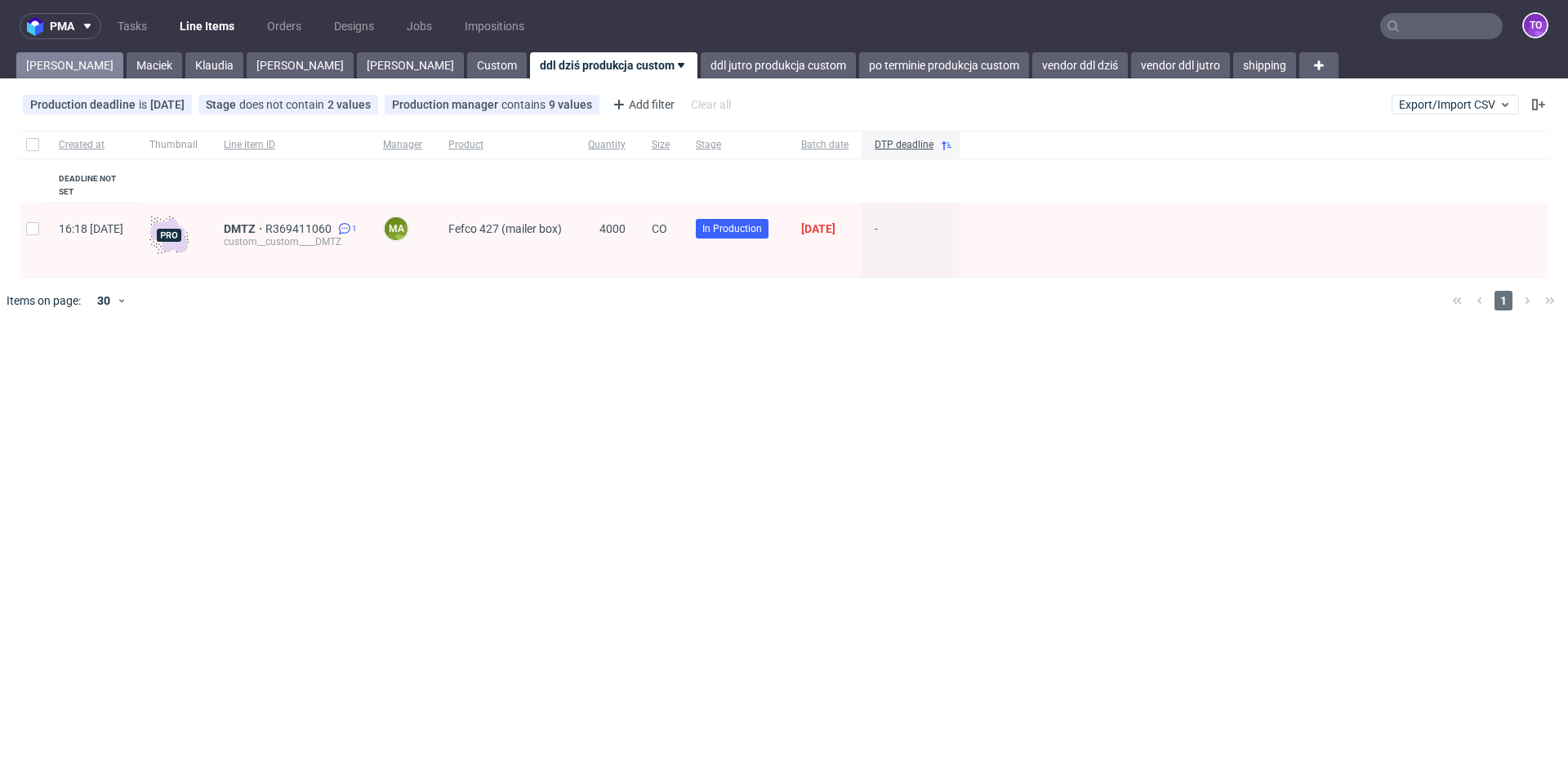 click on "Tomasz" at bounding box center (69, 65) 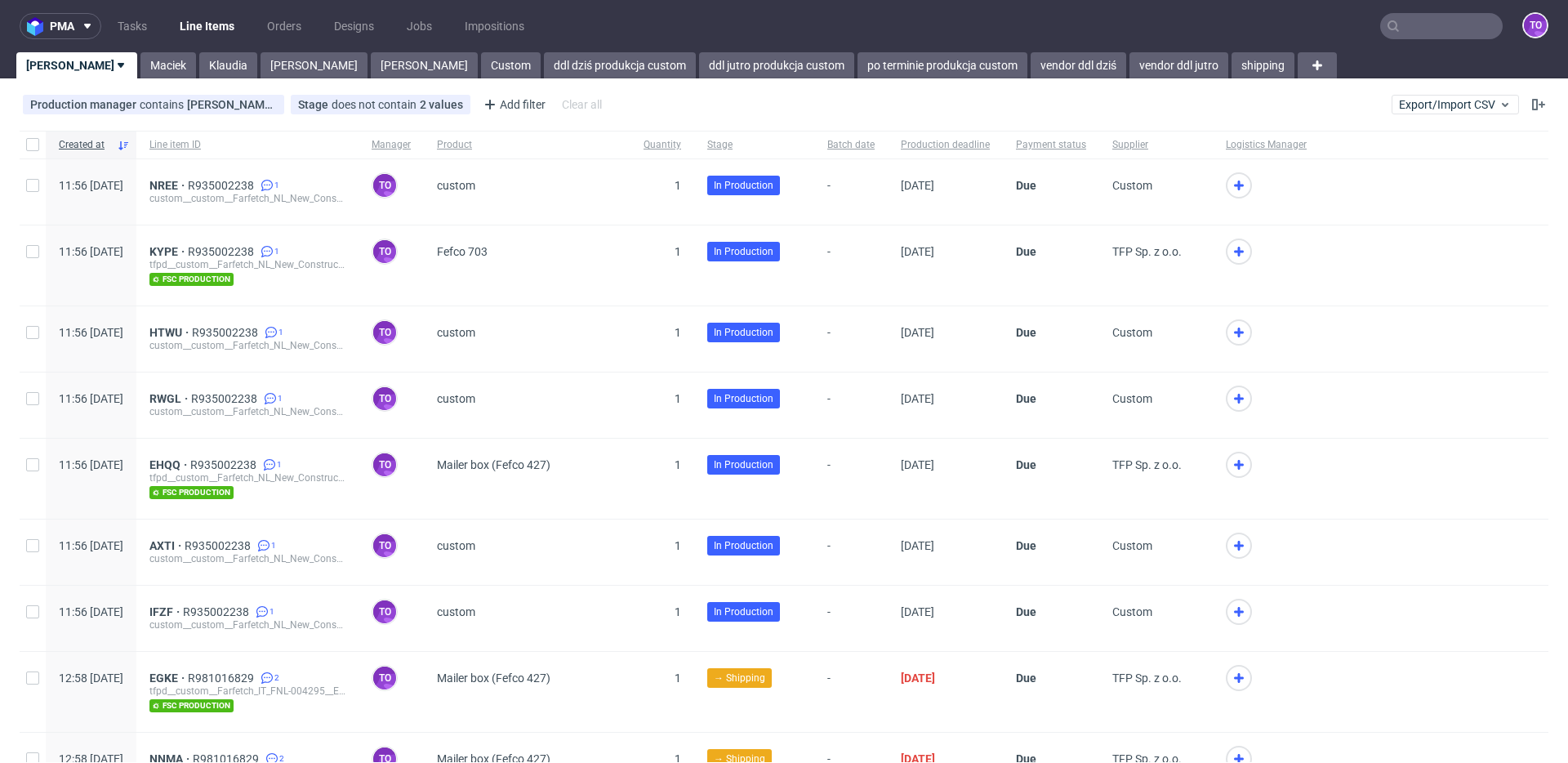 click on "KYPE R935002238 1 tfpd__custom__Farfetch_NL_New_Construction__KYPE fsc production" at bounding box center (247, 265) 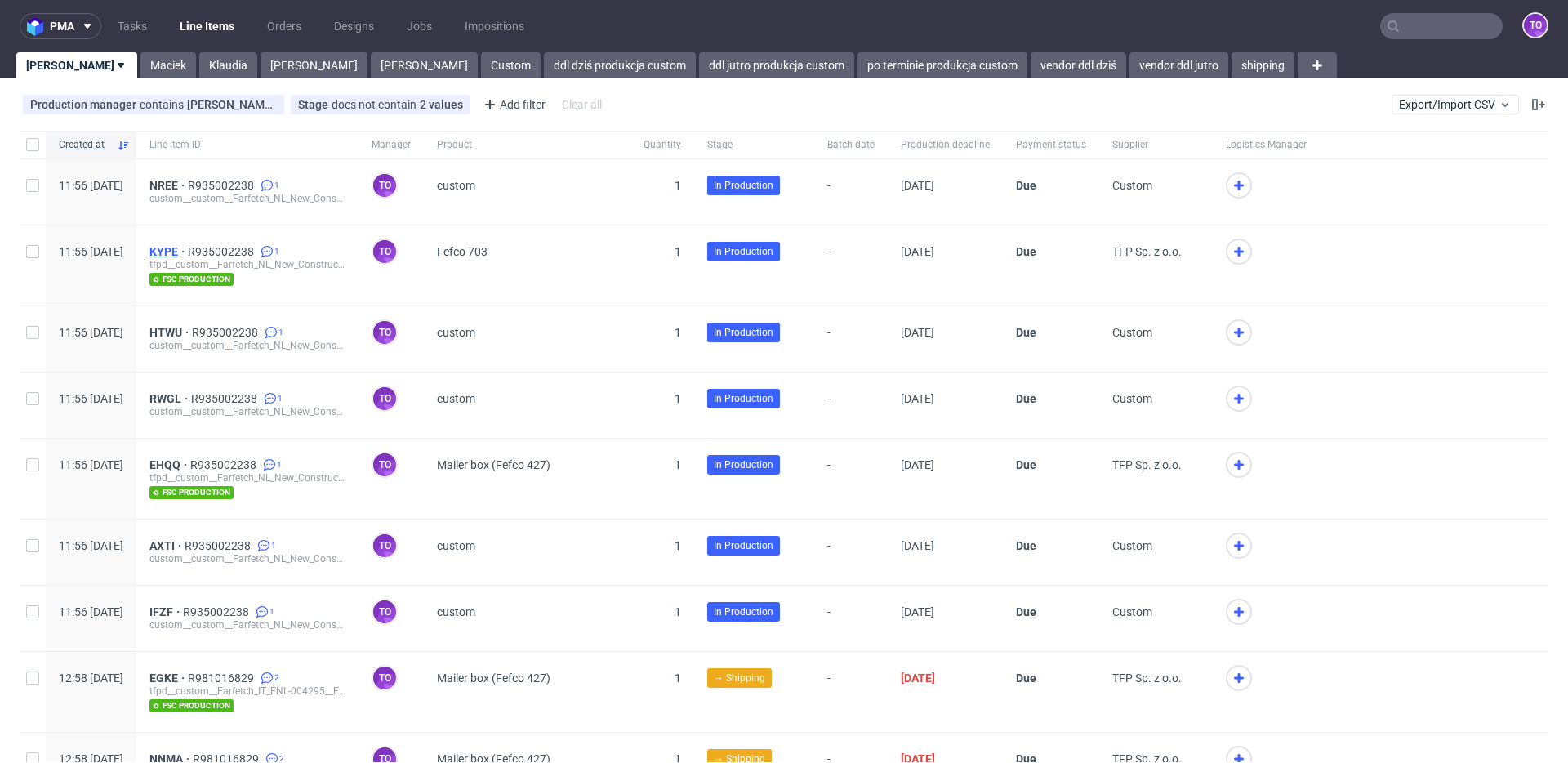 click on "KYPE" at bounding box center [168, 252] 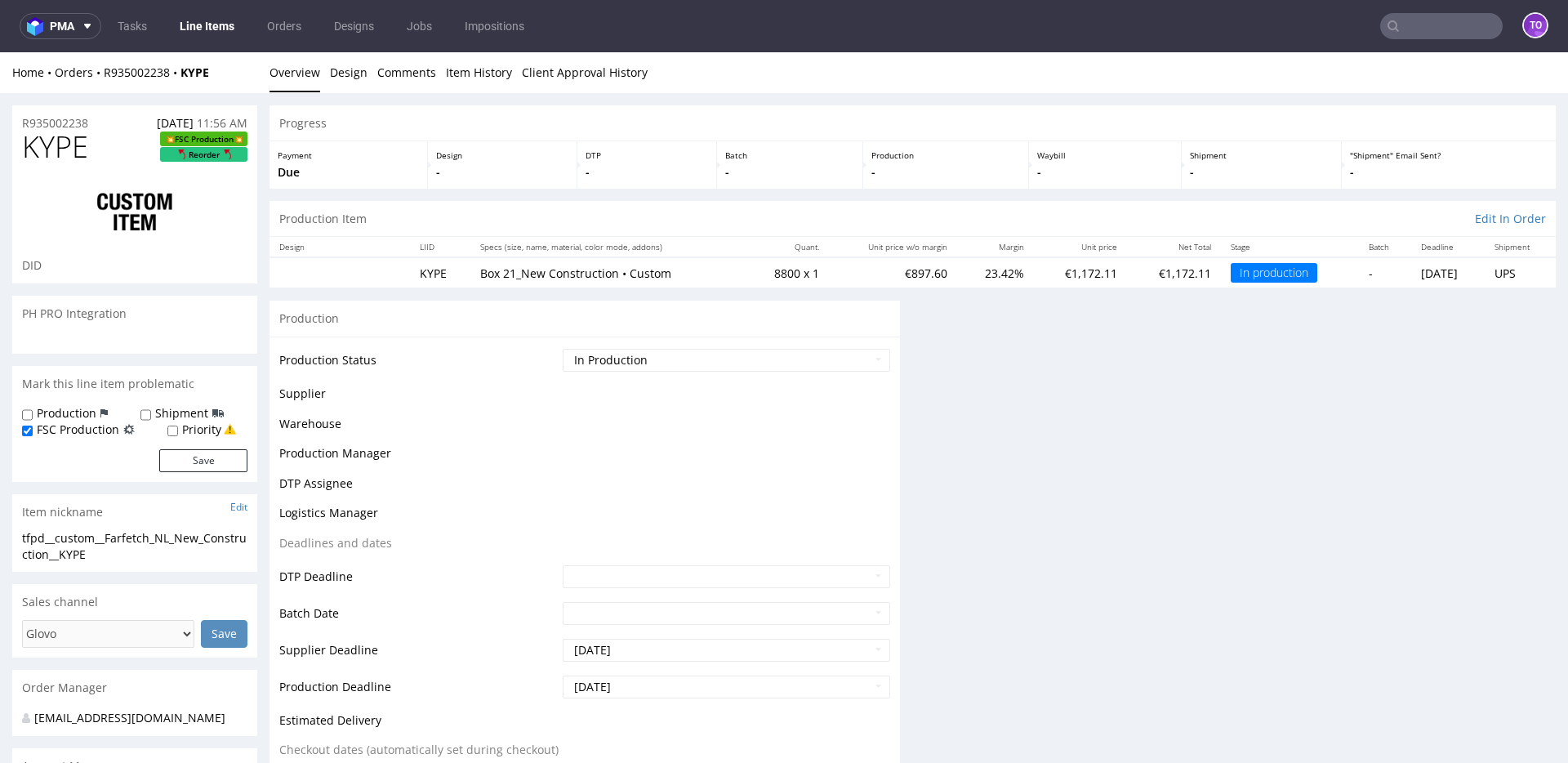 scroll, scrollTop: 0, scrollLeft: 0, axis: both 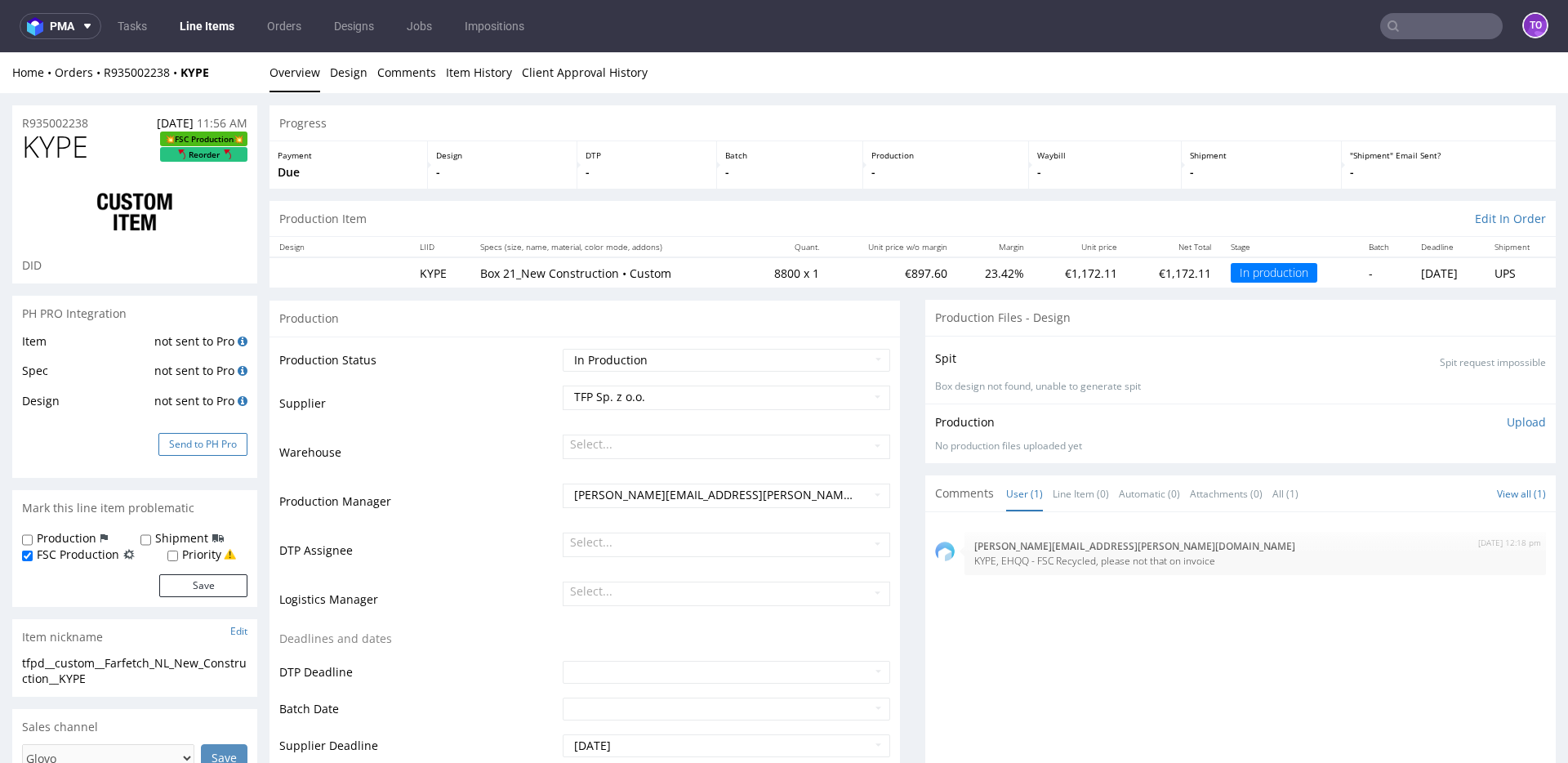 click on "Send to PH Pro" at bounding box center [203, 444] 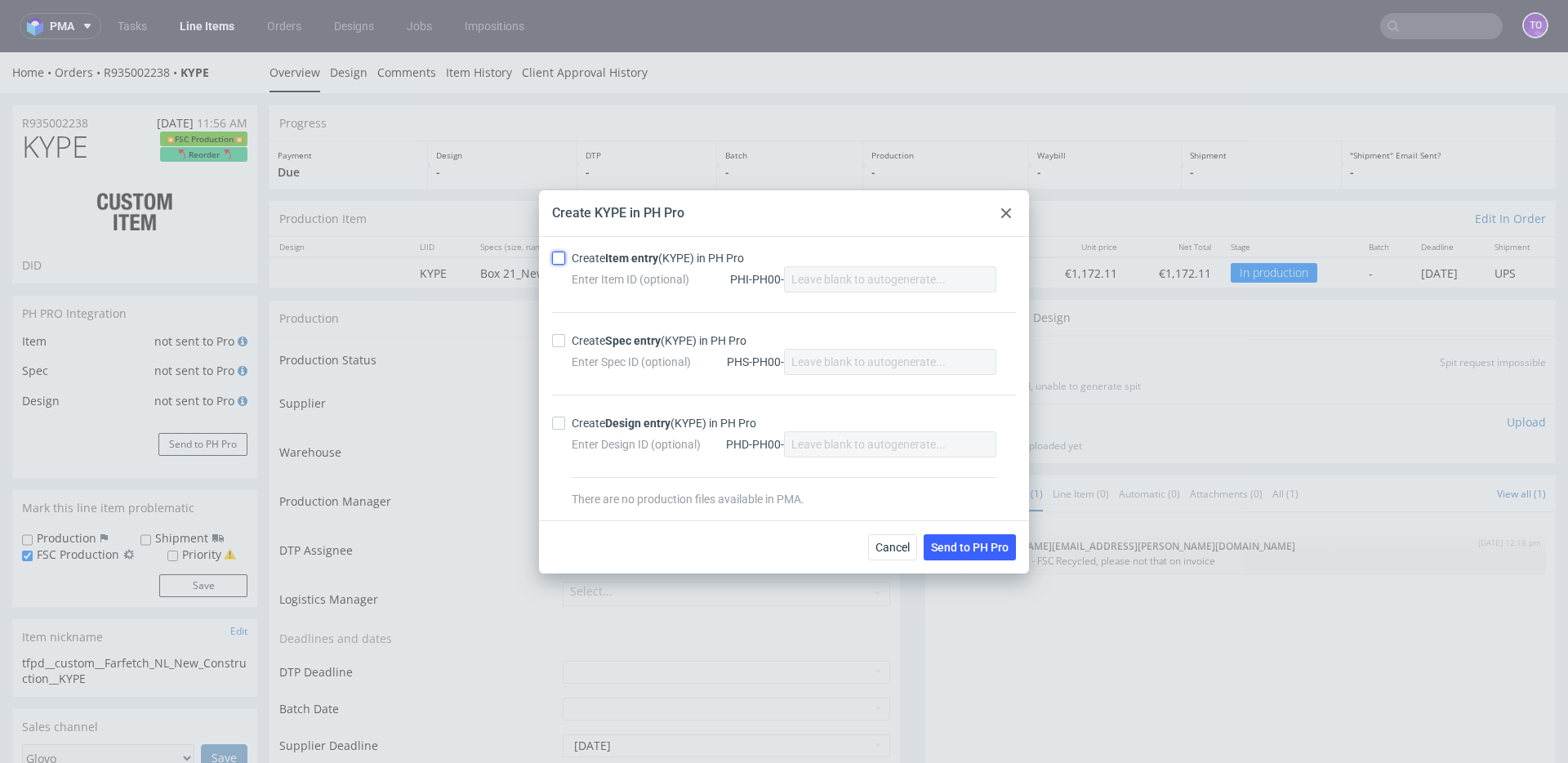 click on "Create  Item entry  (KYPE) in PH Pro" at bounding box center (559, 258) 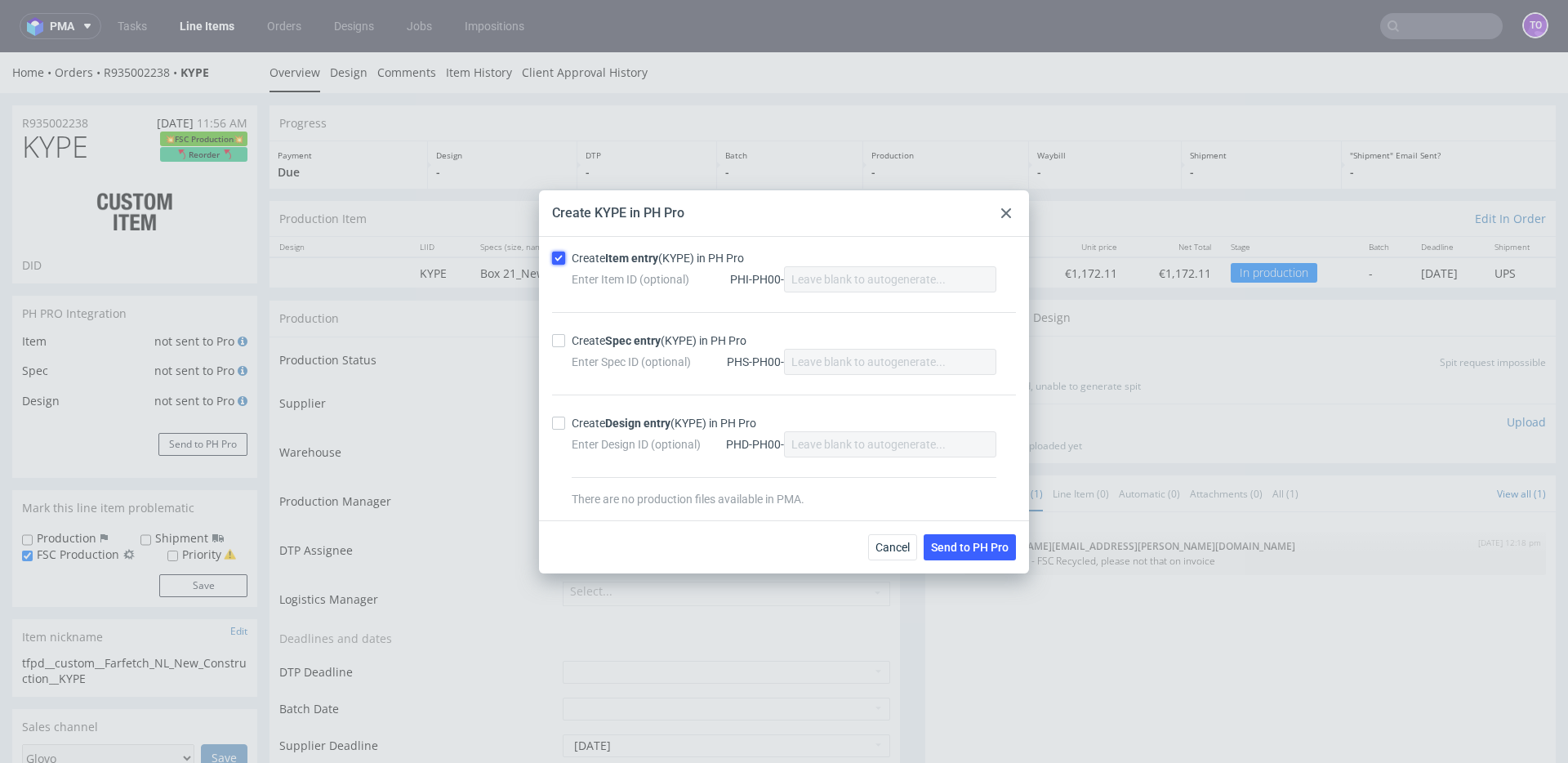 checkbox on "true" 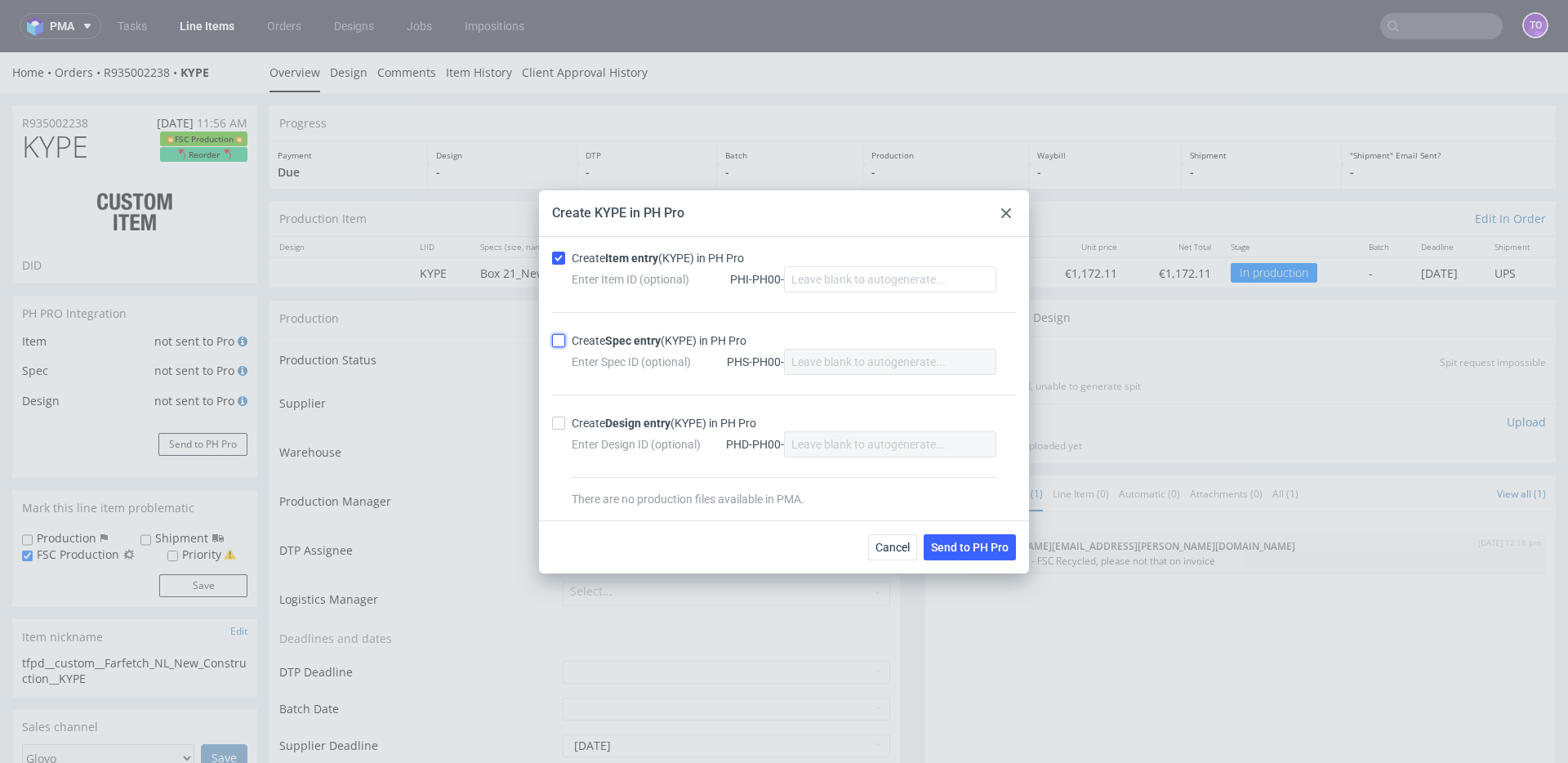 click on "Create  Spec entry  (KYPE) in PH Pro" at bounding box center (559, 341) 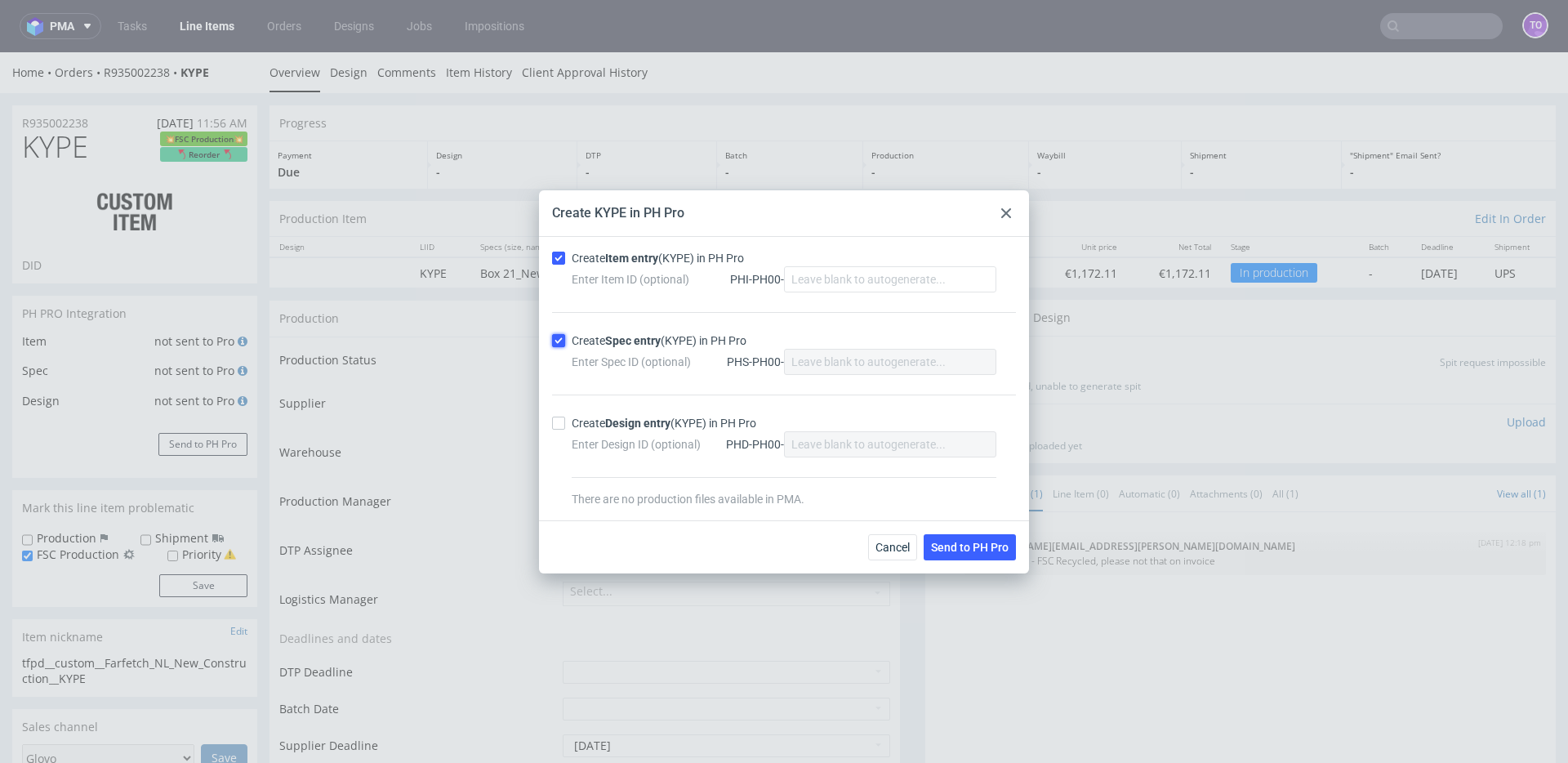checkbox on "true" 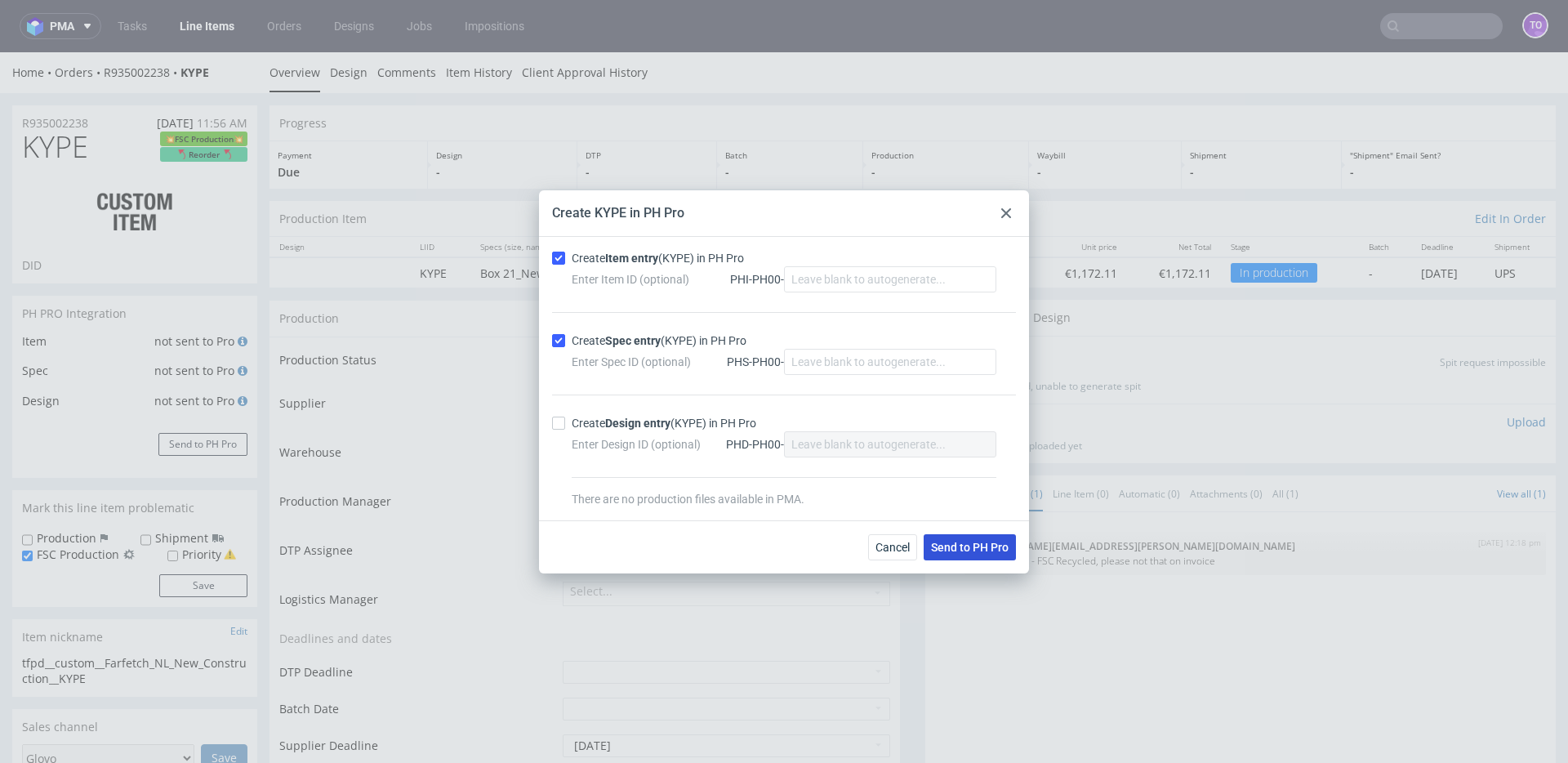 click on "Send to PH Pro" at bounding box center (969, 547) 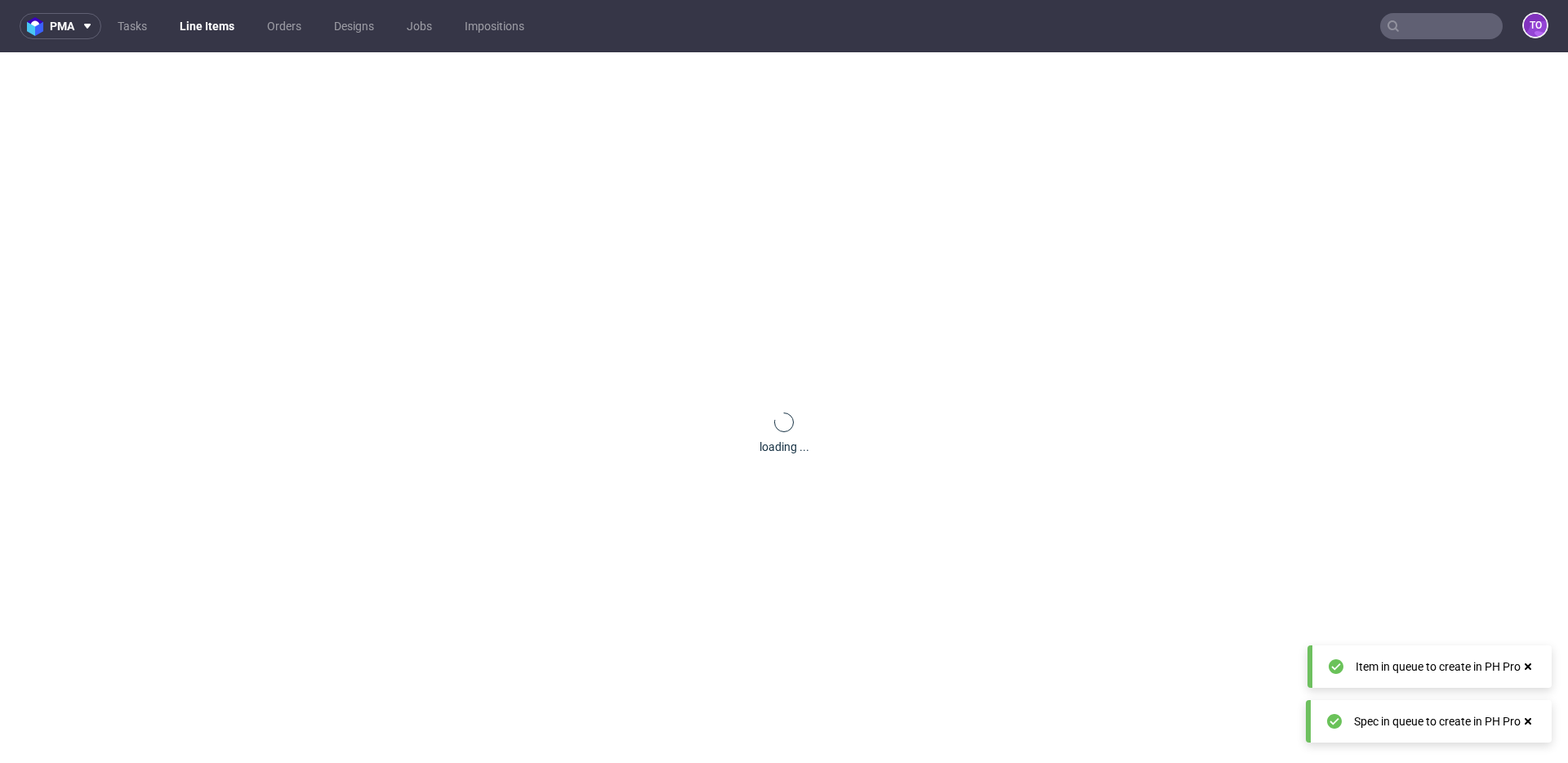 scroll, scrollTop: 0, scrollLeft: 0, axis: both 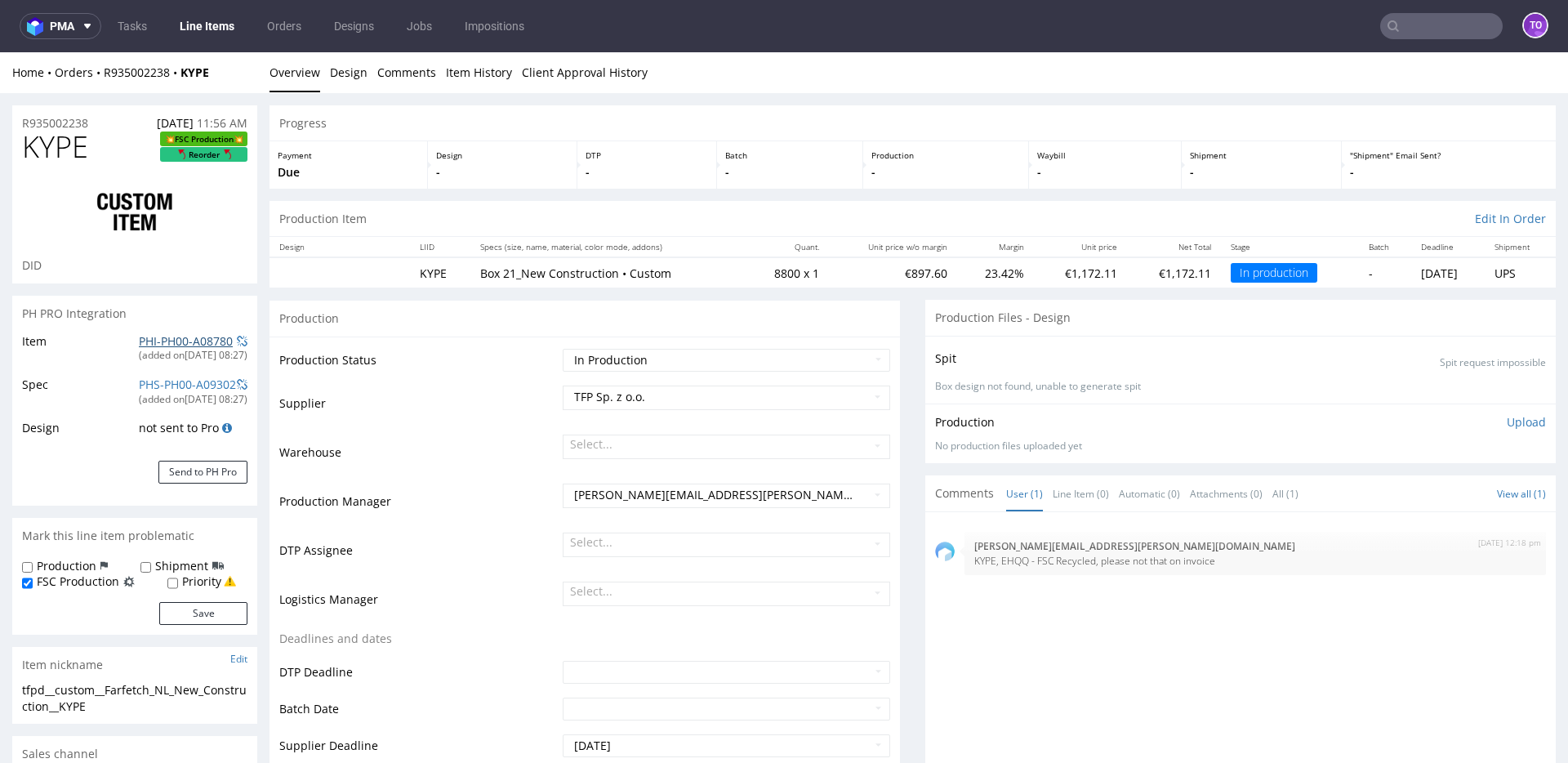 click on "PHI-PH00-A08780" at bounding box center [185, 341] 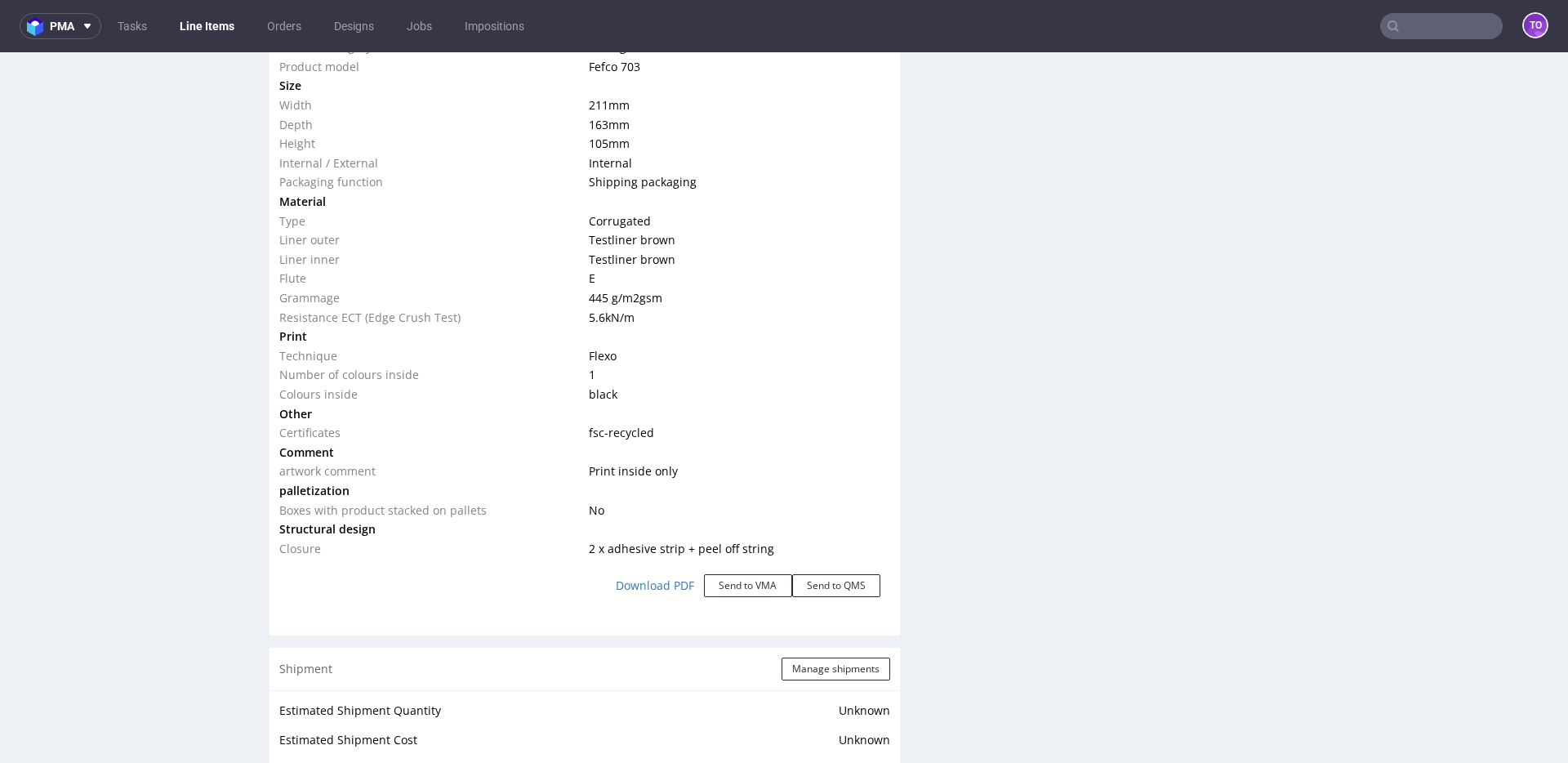 scroll, scrollTop: 1595, scrollLeft: 0, axis: vertical 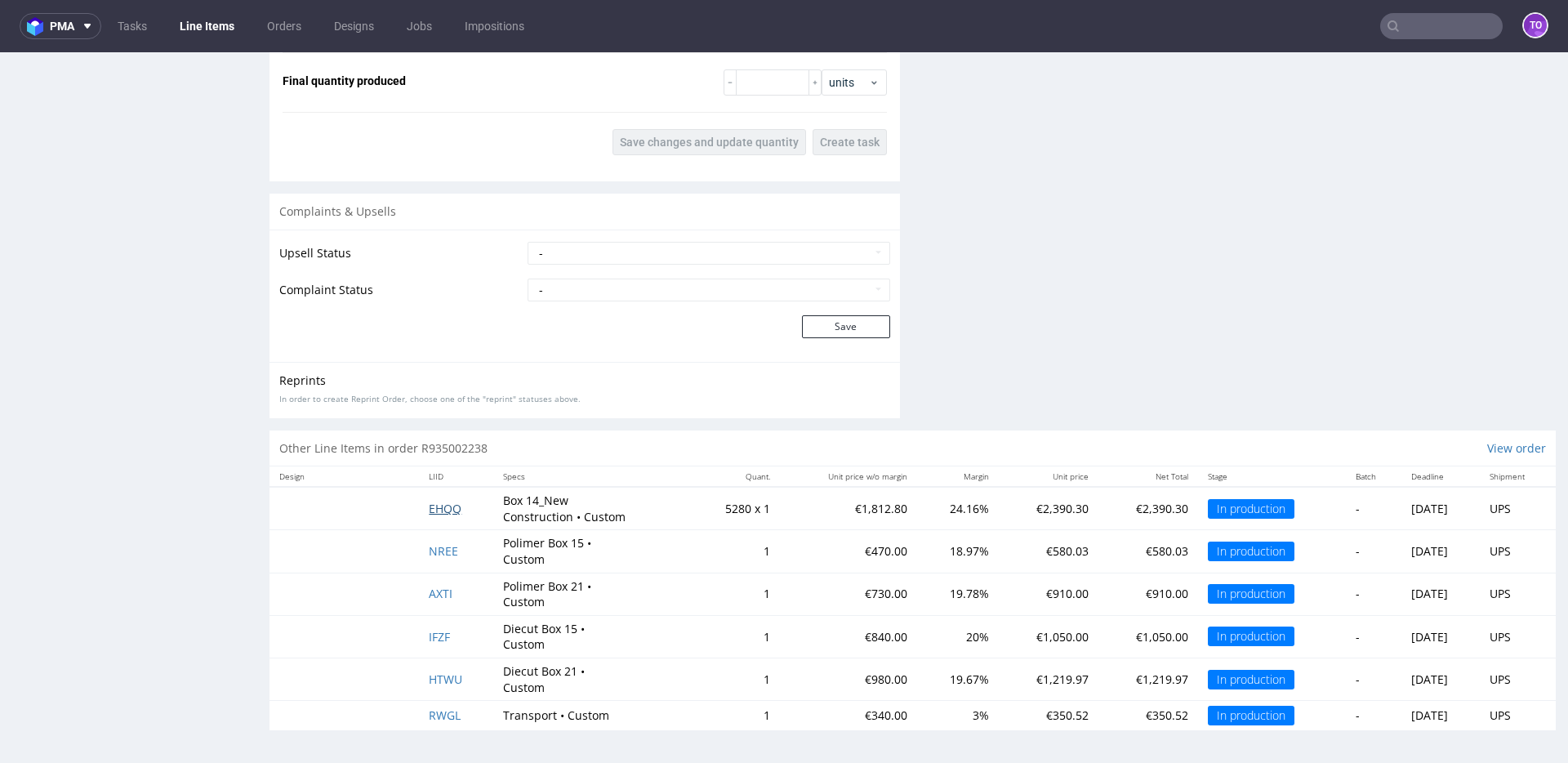 click on "EHQQ" at bounding box center [445, 508] 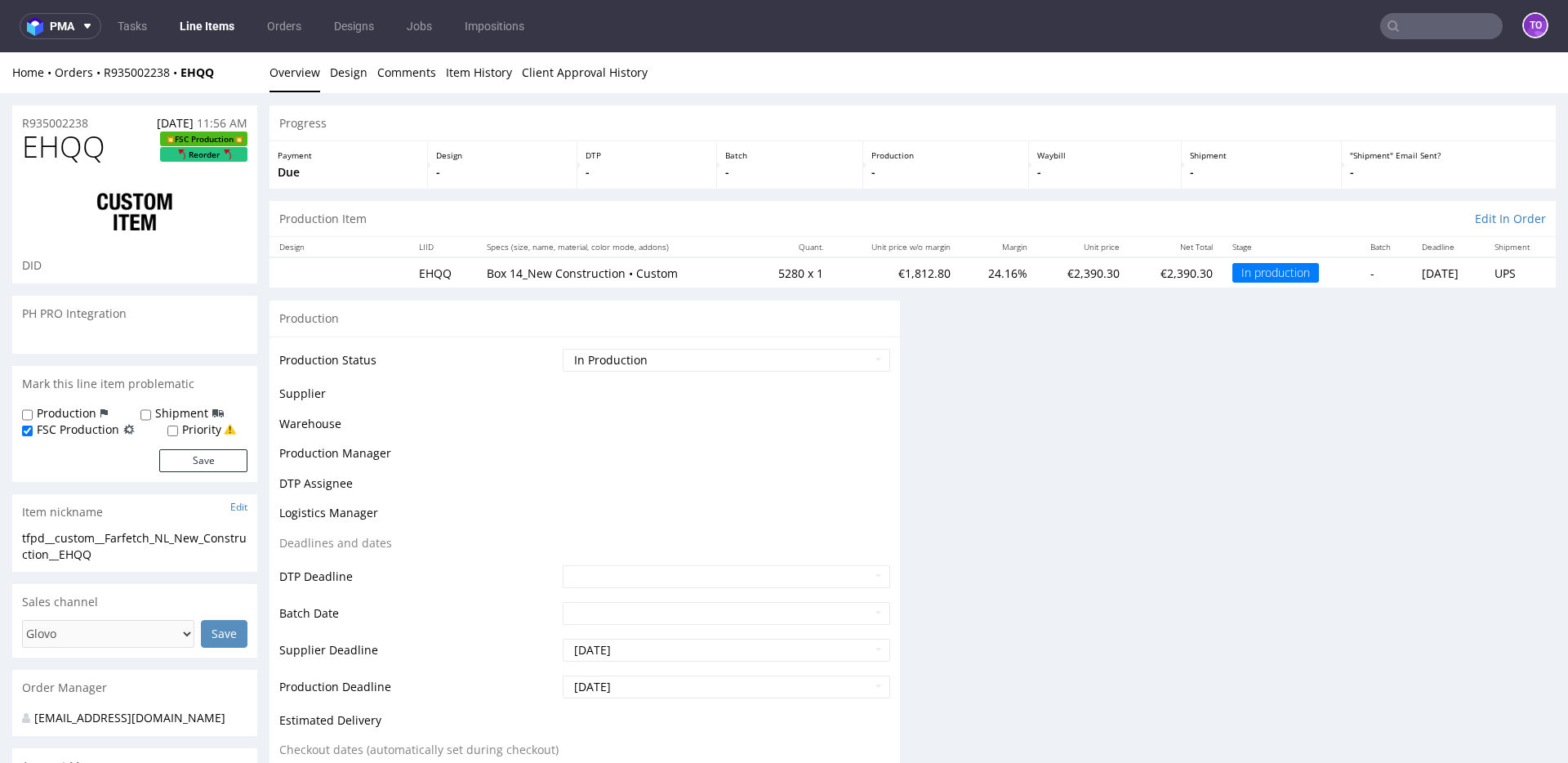 scroll, scrollTop: 0, scrollLeft: 0, axis: both 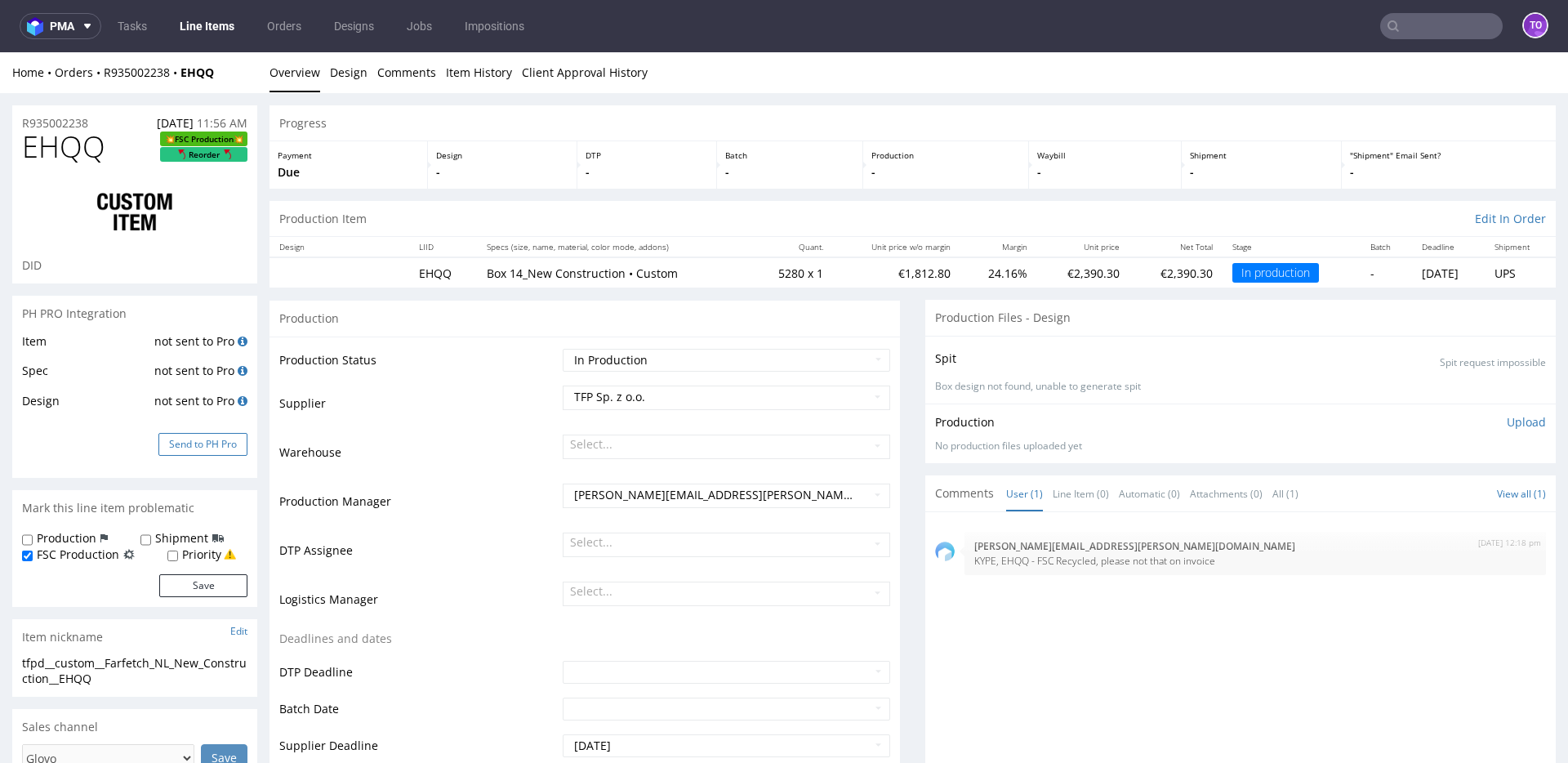 click on "Send to PH Pro" at bounding box center [203, 444] 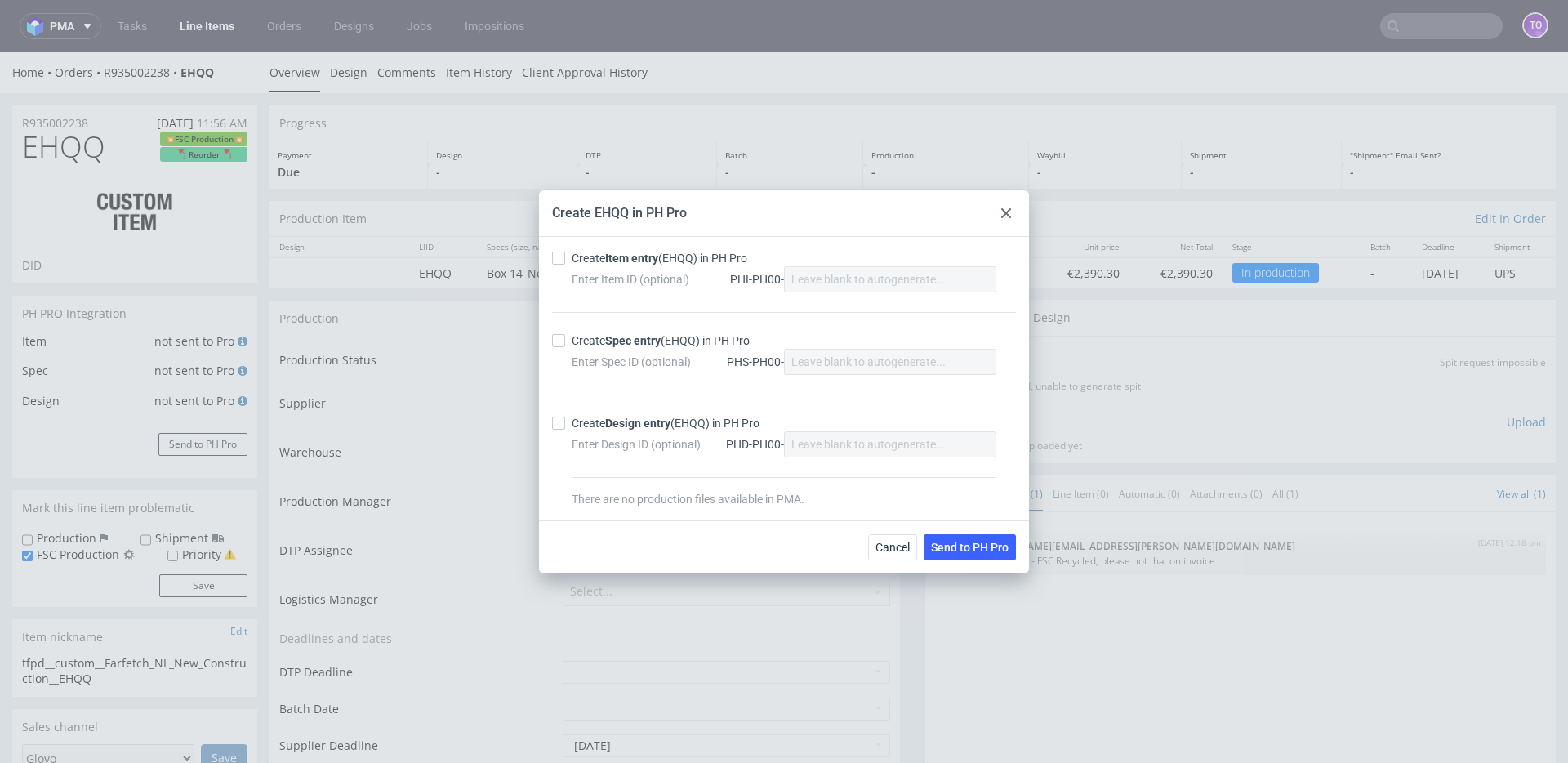 click on "Item entry" at bounding box center (631, 258) 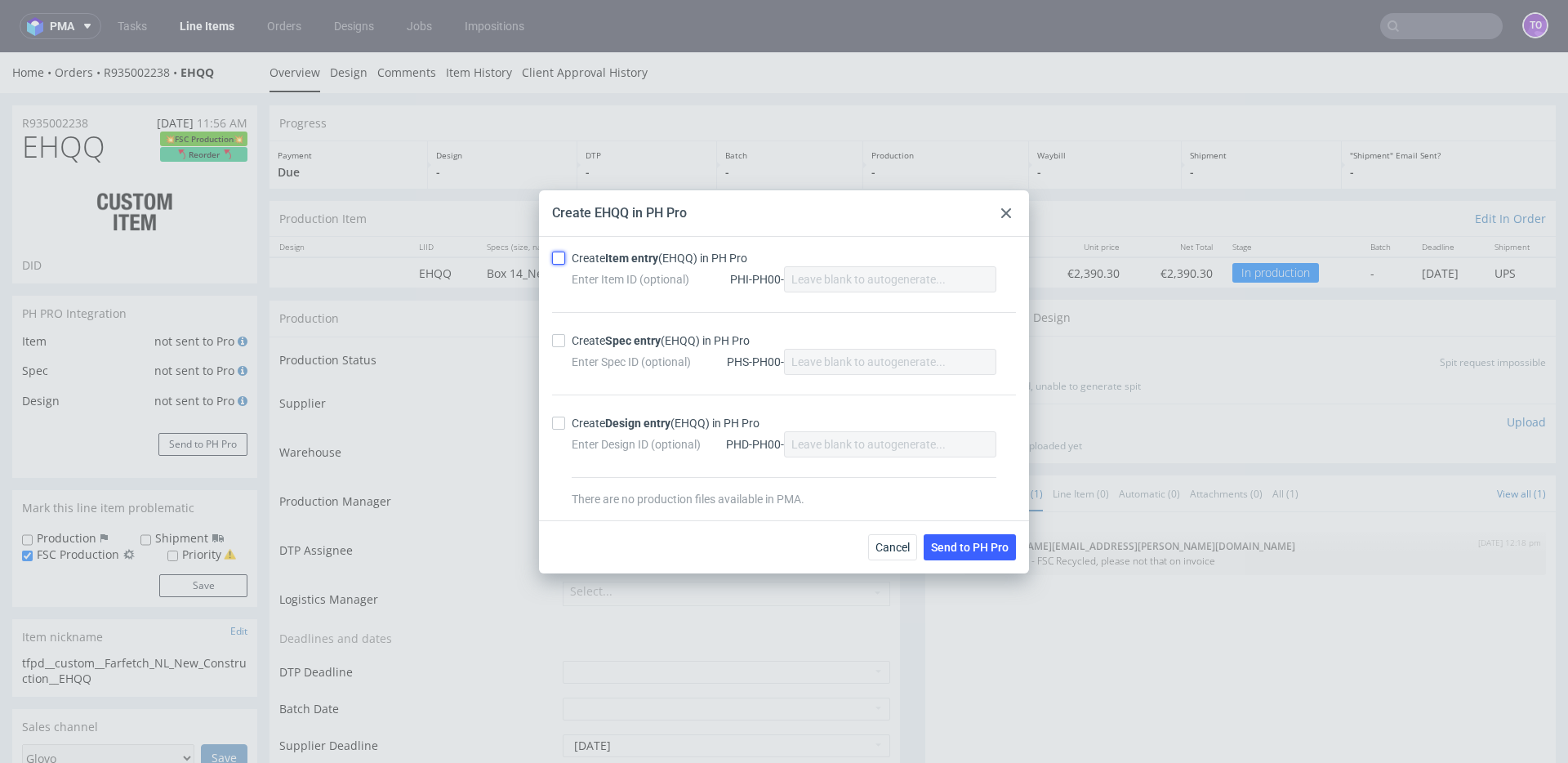 click on "Create  Item entry  (EHQQ) in PH Pro" at bounding box center [559, 258] 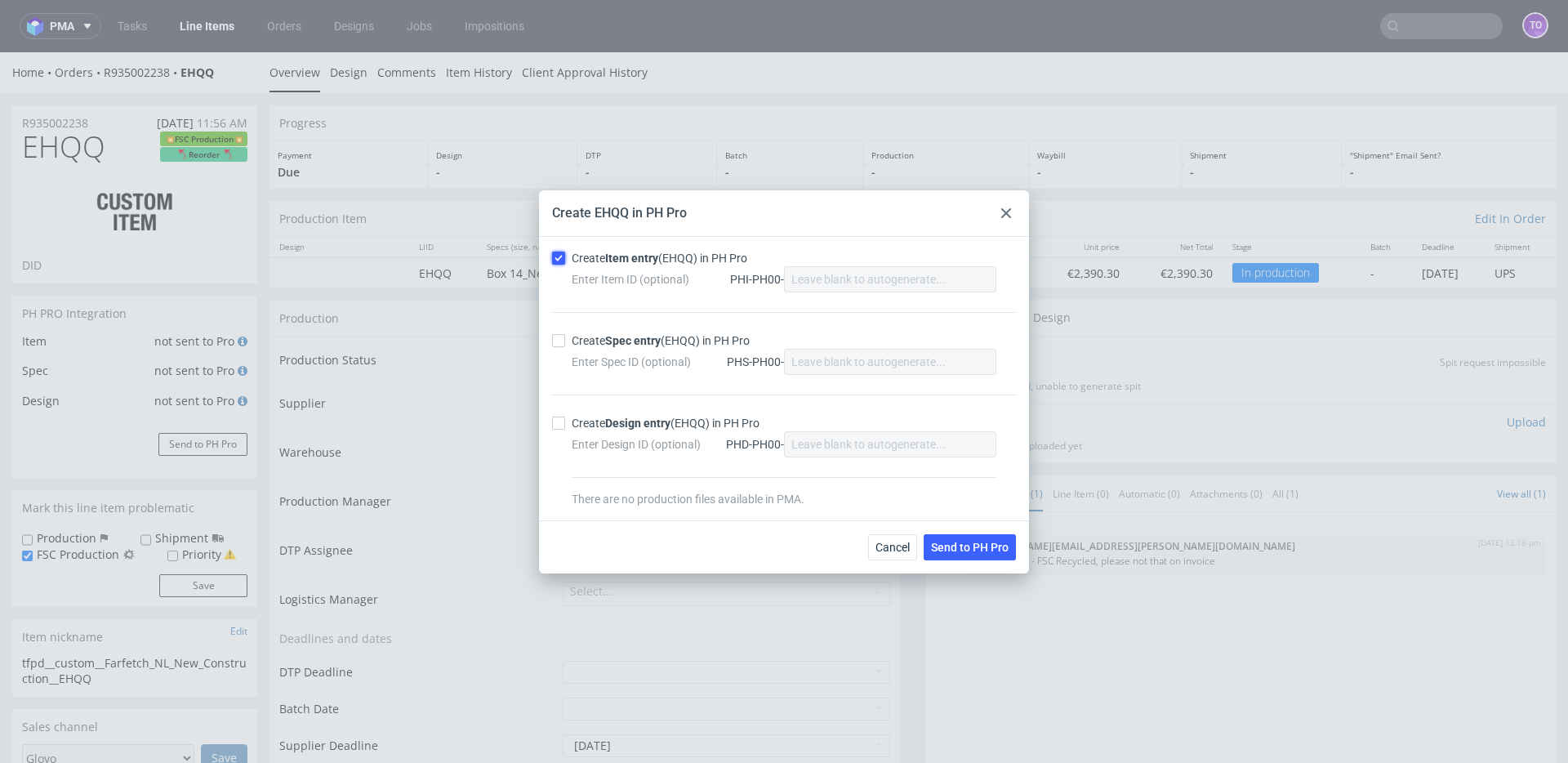 checkbox on "true" 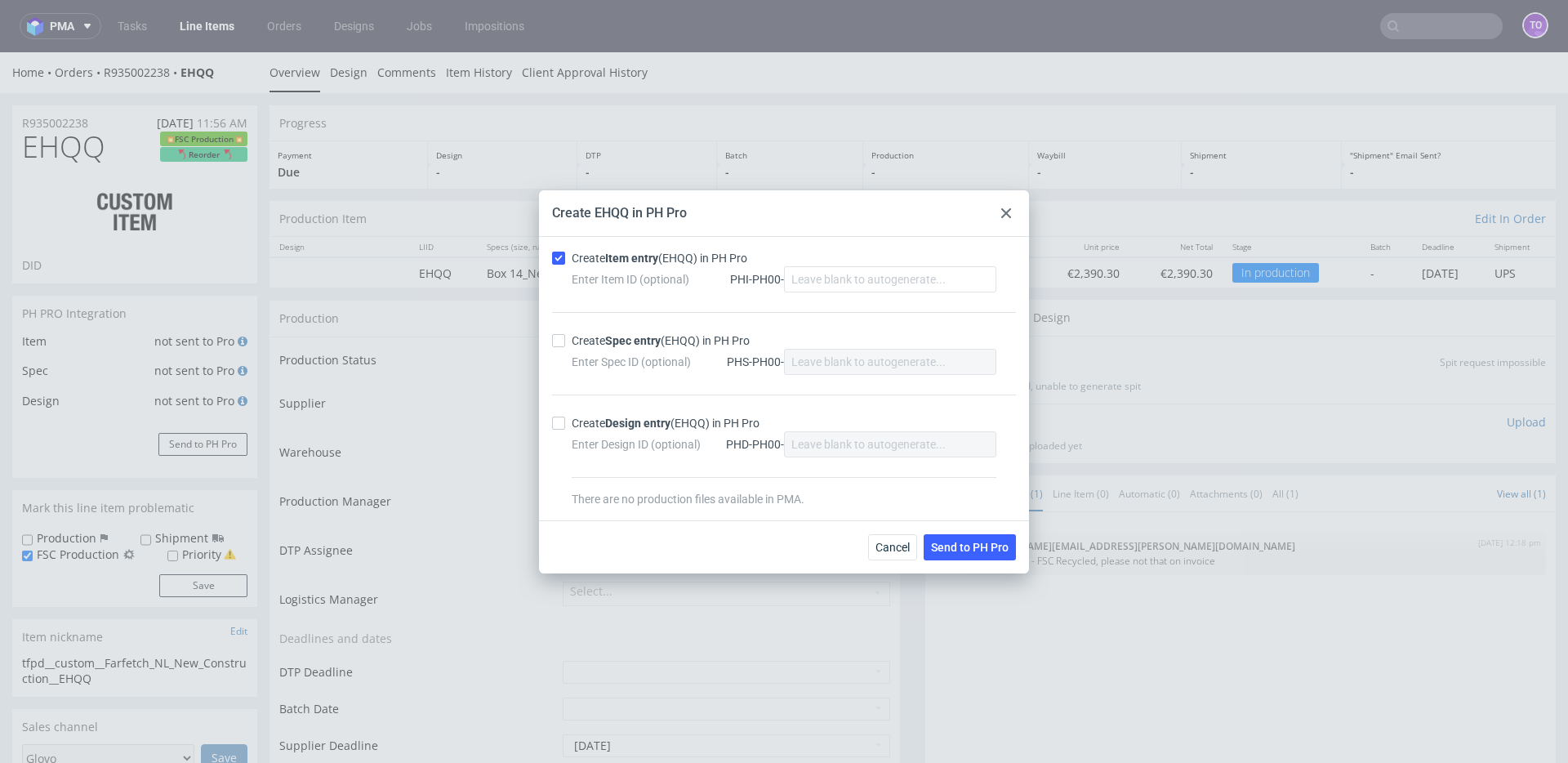 click on "Create  Spec entry  (EHQQ) in PH Pro Enter Spec ID (optional) PHS-PH00-" at bounding box center [784, 353] 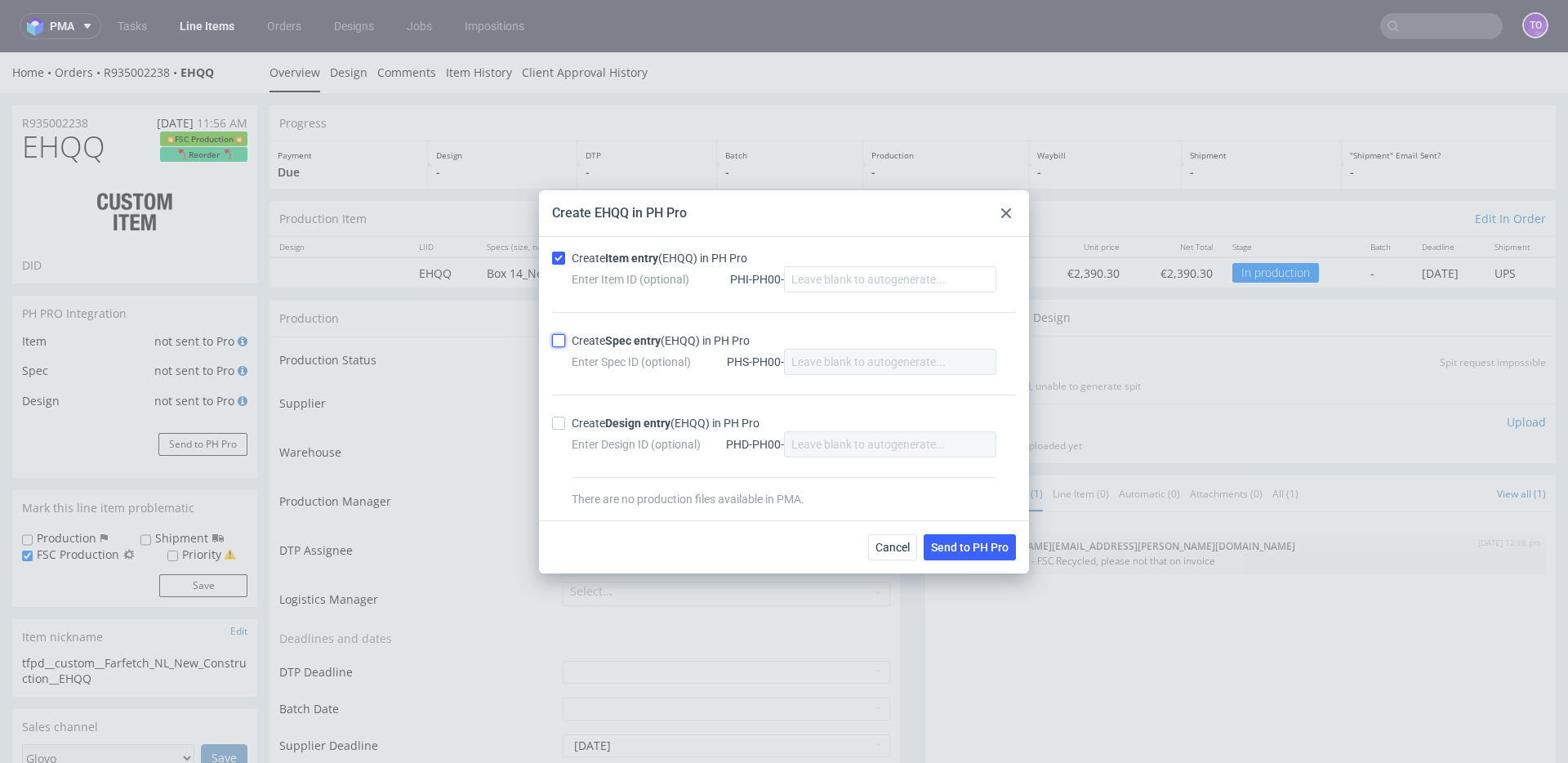 click on "Create  Spec entry  (EHQQ) in PH Pro" at bounding box center (559, 341) 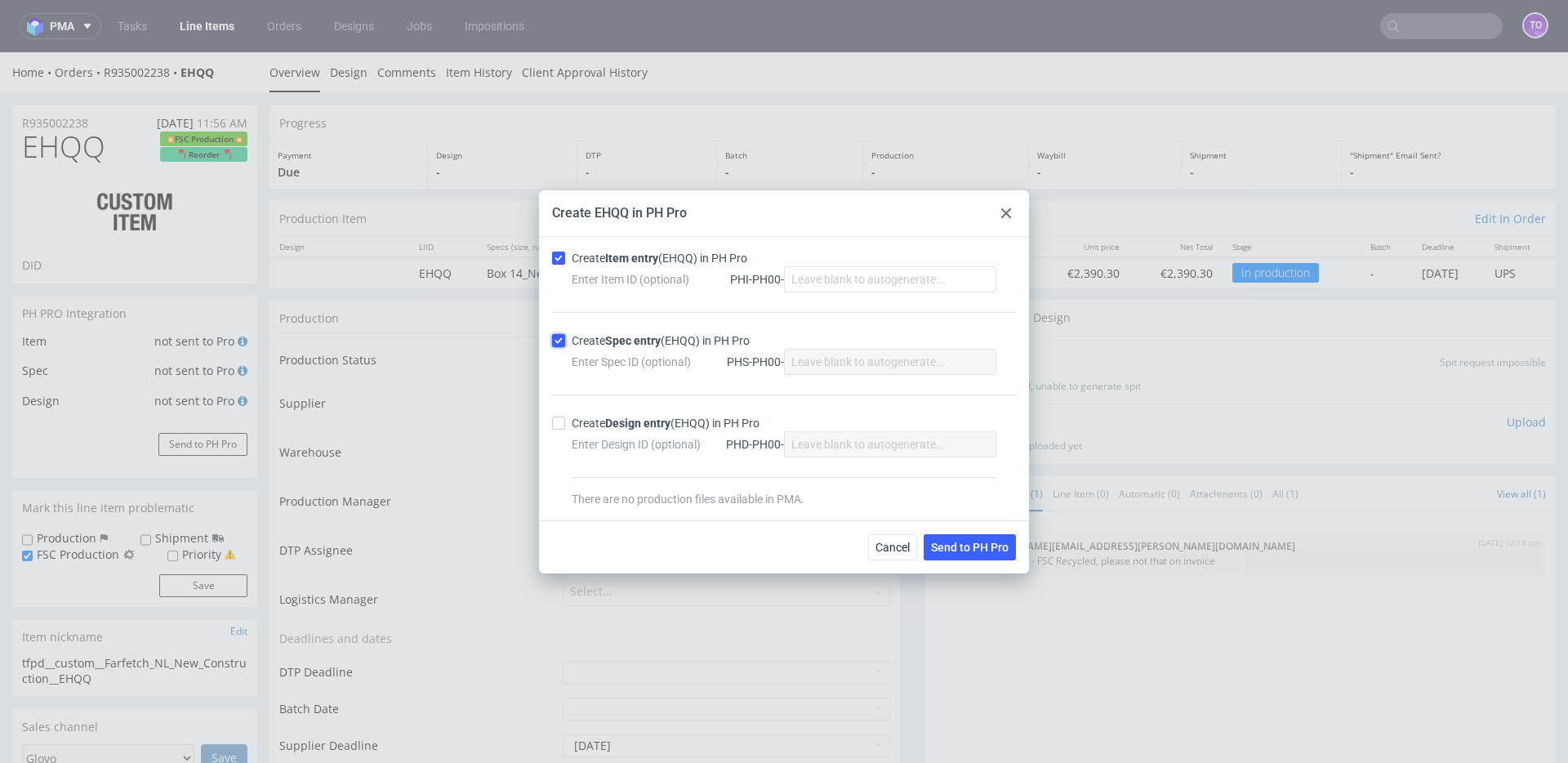checkbox on "true" 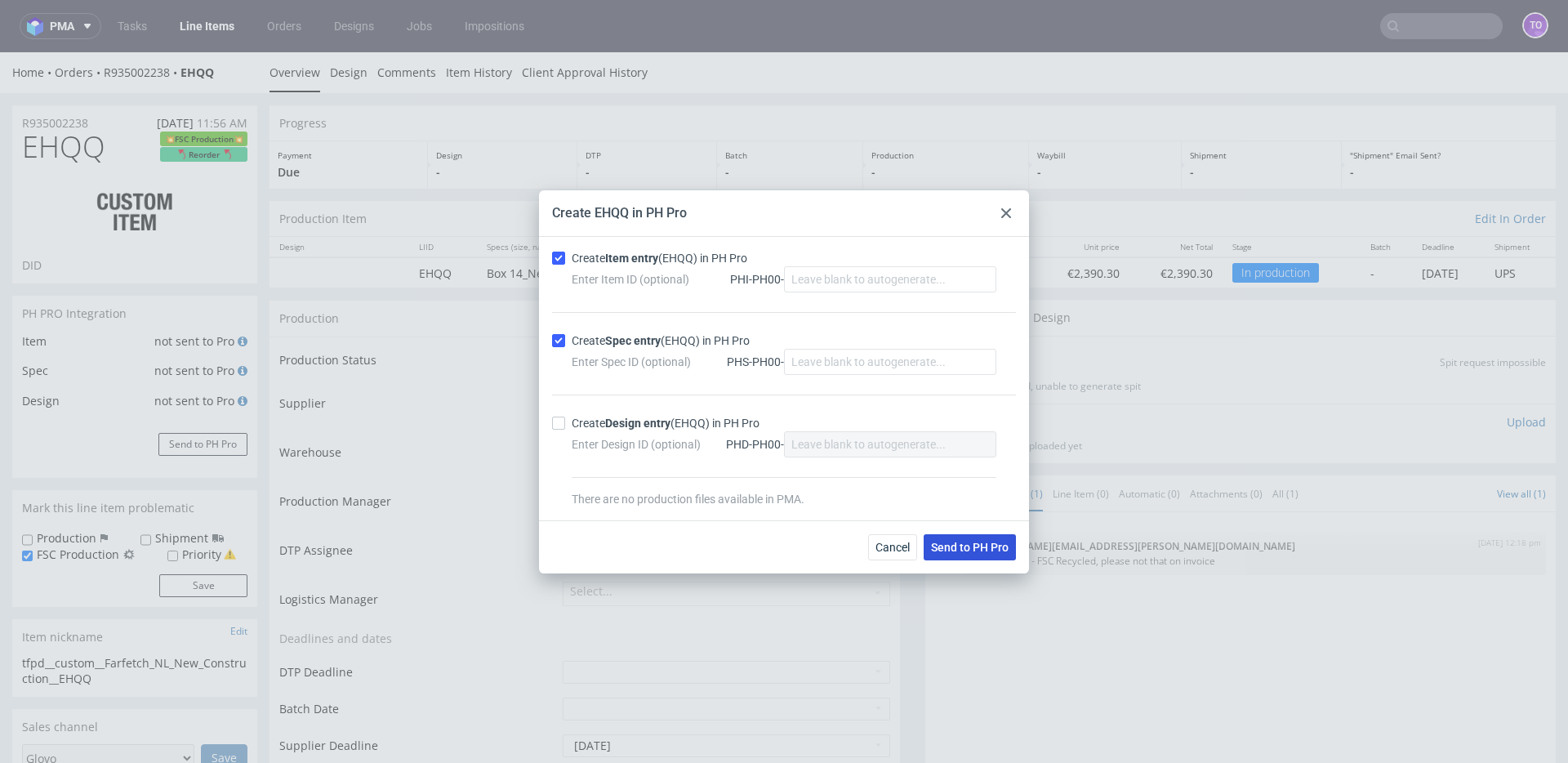 click on "Send to PH Pro" at bounding box center (969, 547) 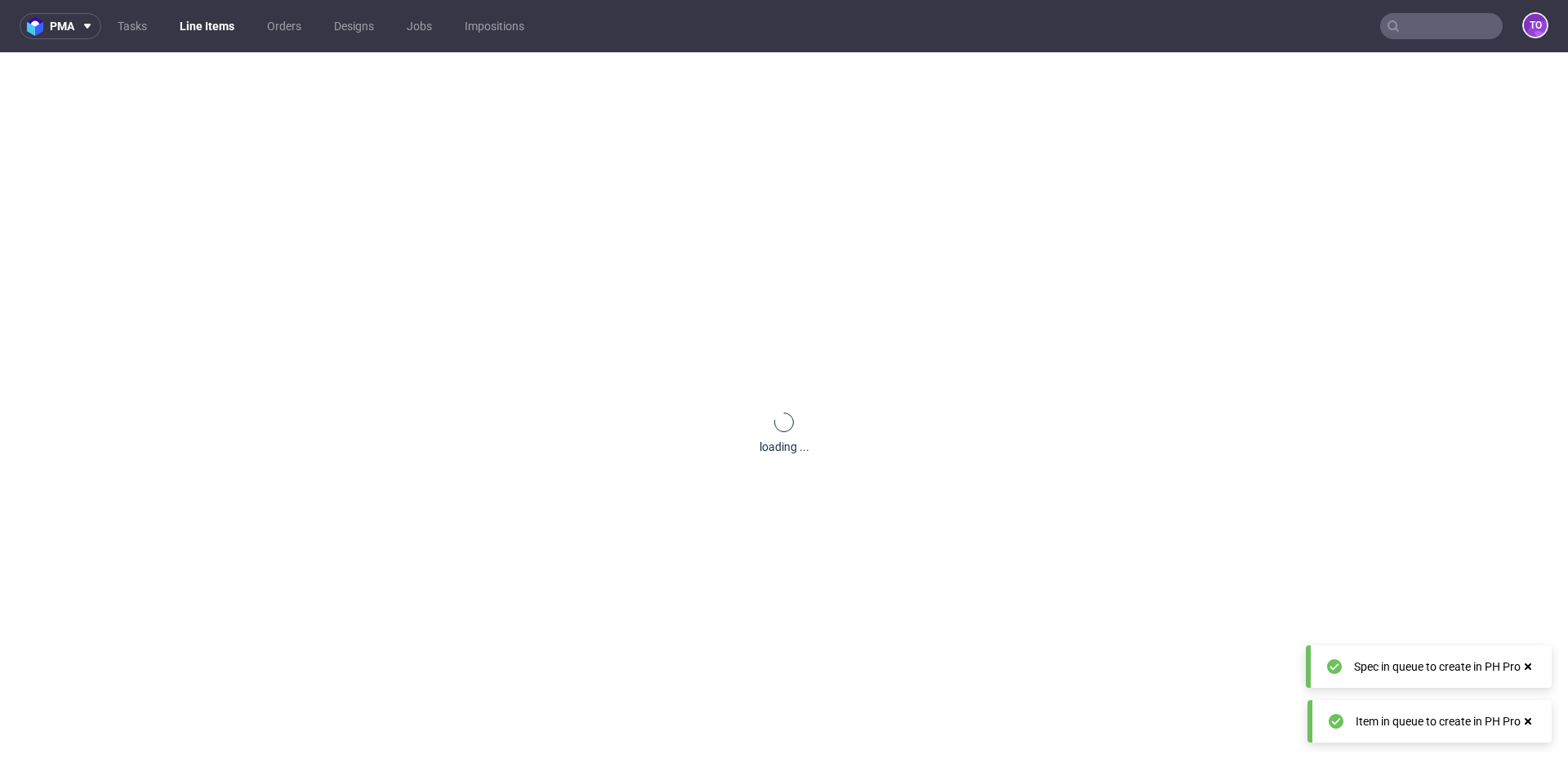 scroll, scrollTop: 0, scrollLeft: 0, axis: both 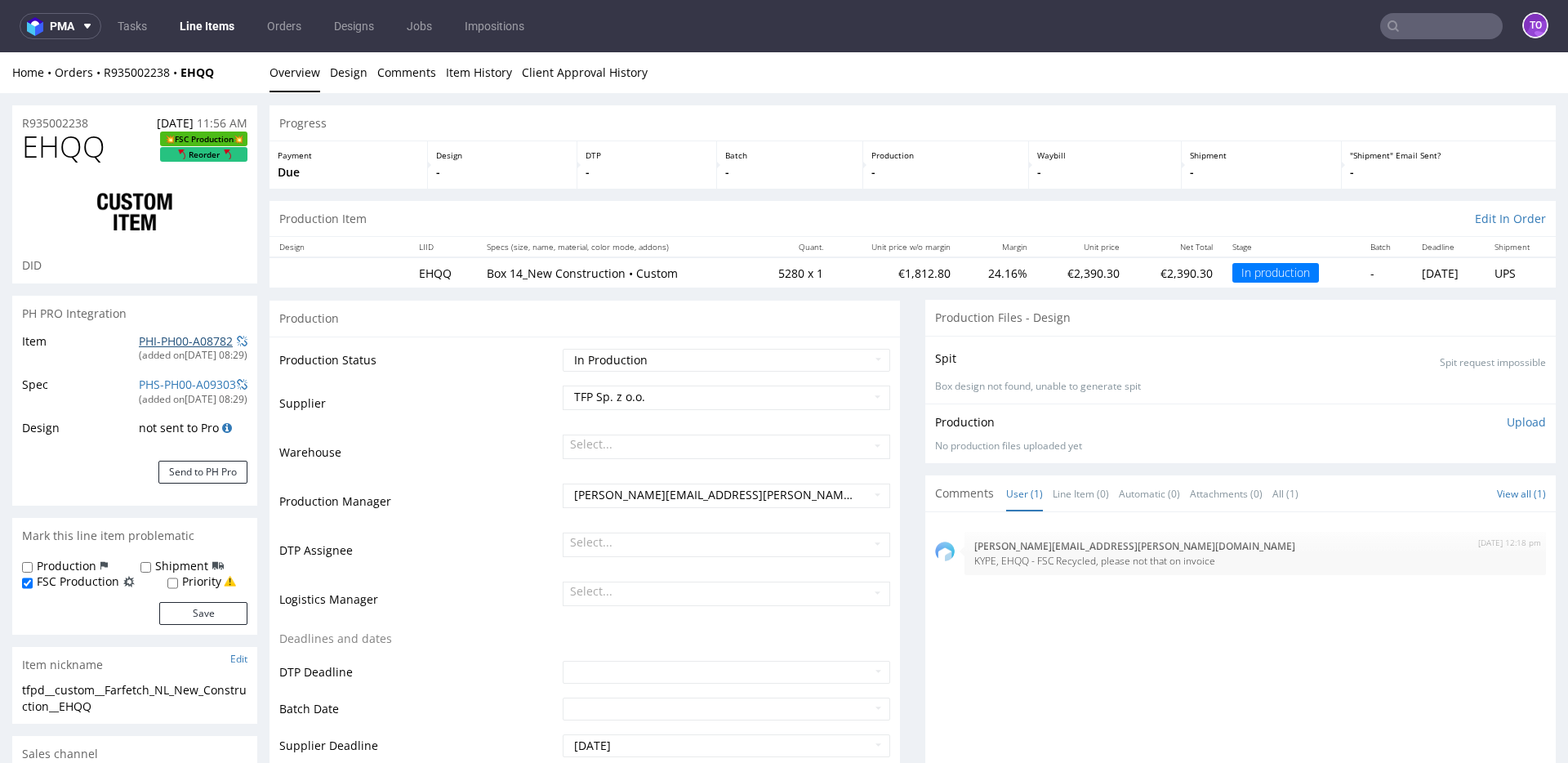 click on "PHI-PH00-A08782" at bounding box center [185, 341] 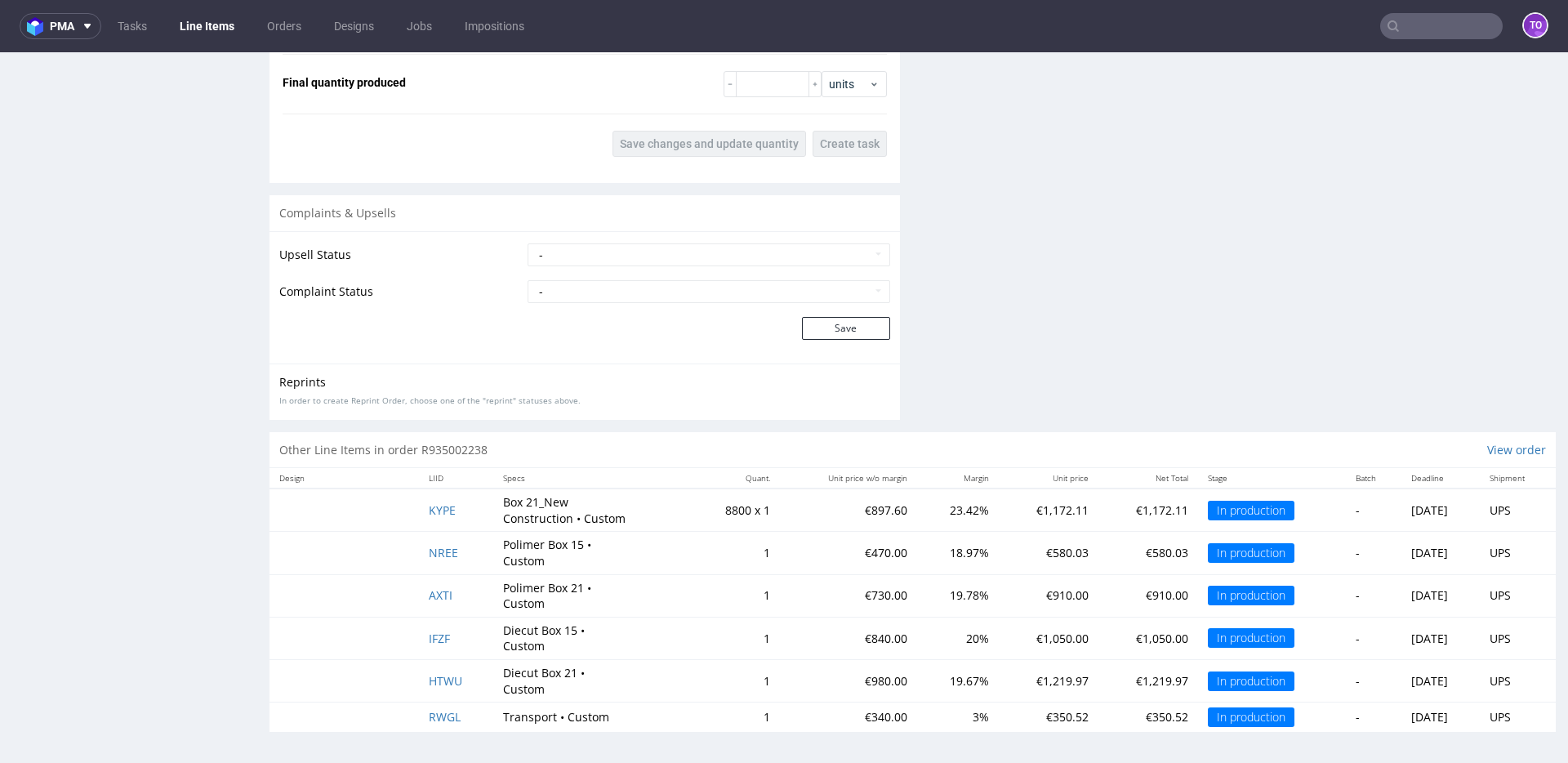 scroll, scrollTop: 2573, scrollLeft: 0, axis: vertical 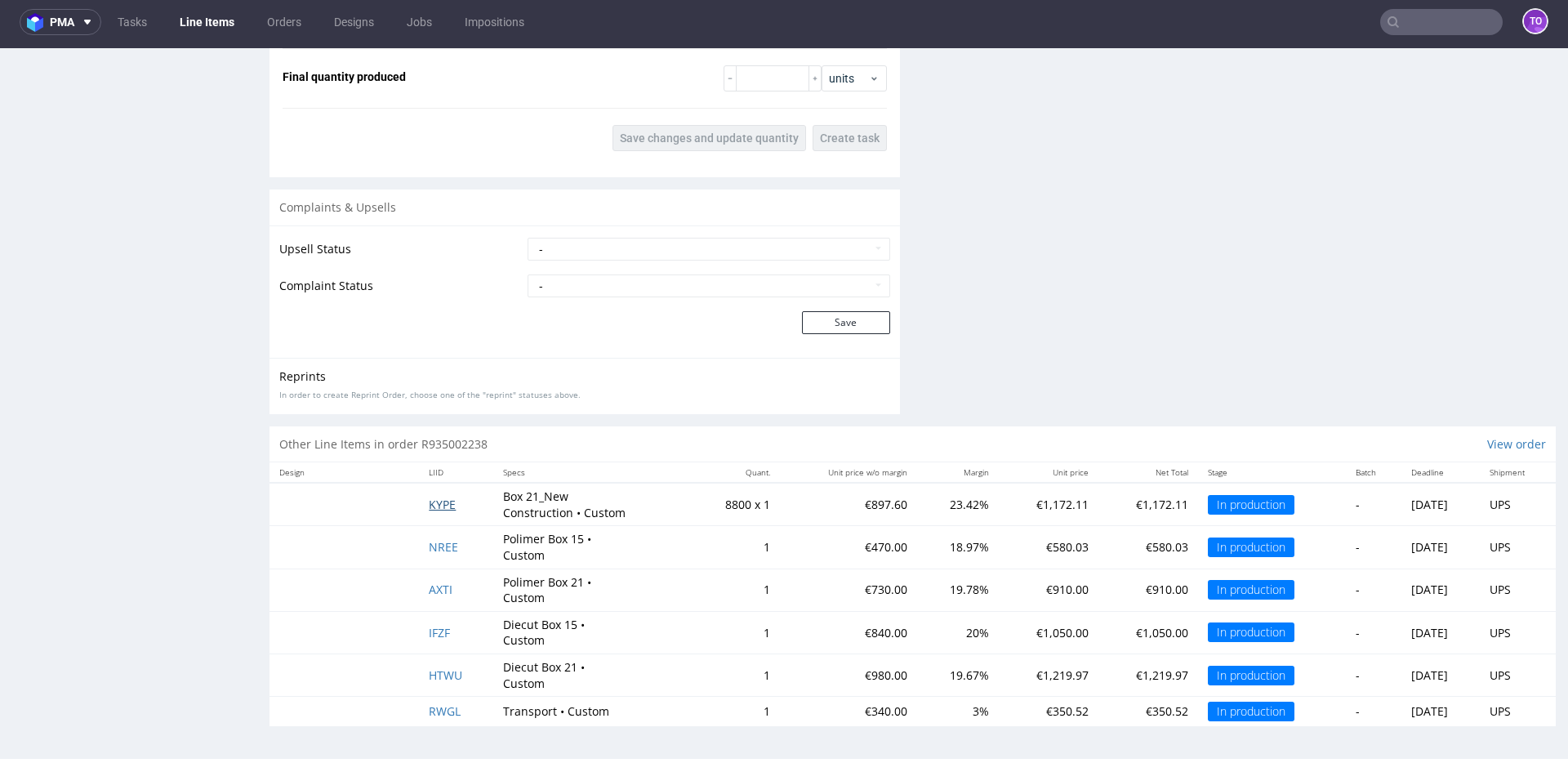 click on "KYPE" at bounding box center (442, 504) 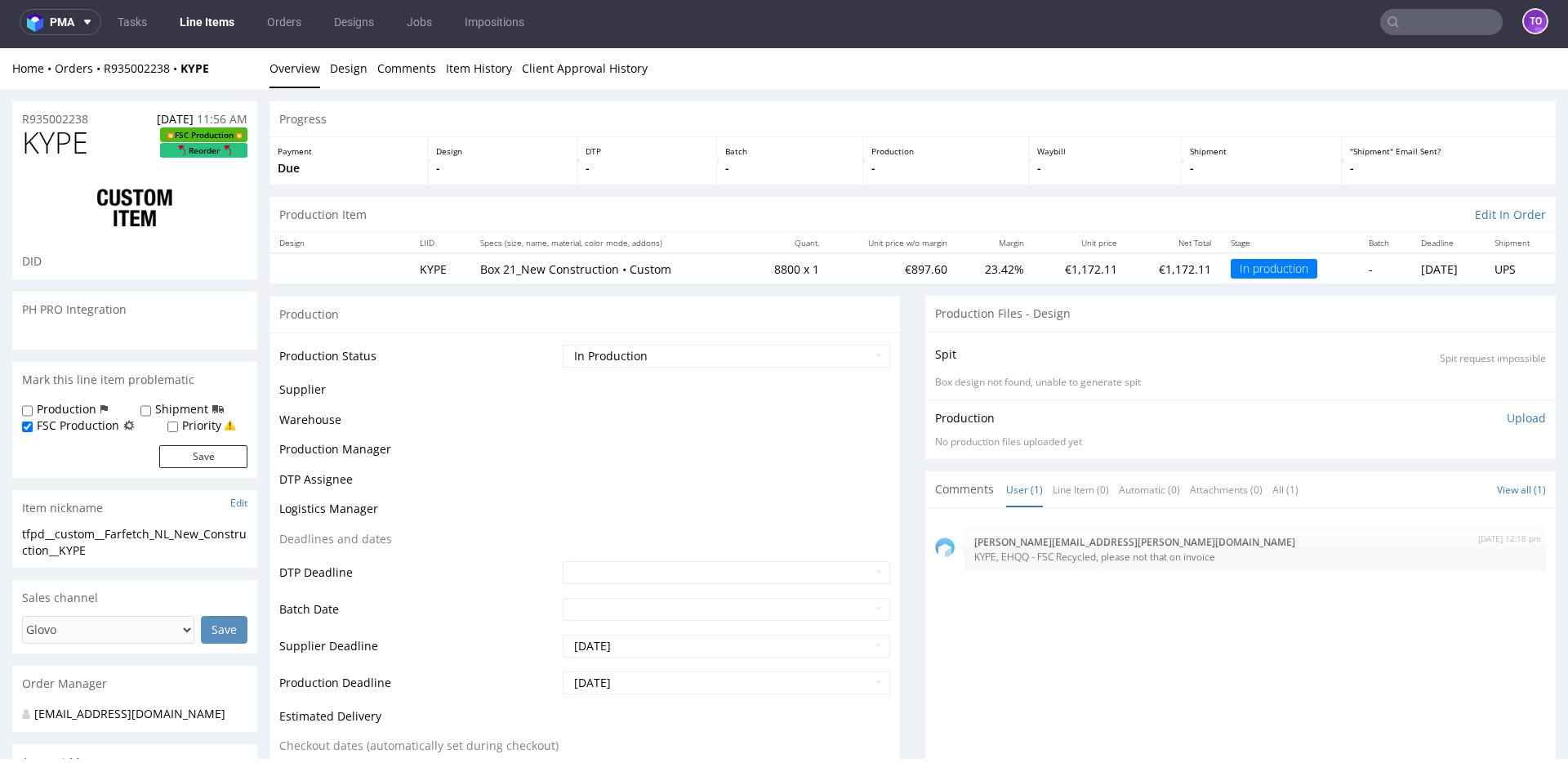 scroll, scrollTop: 0, scrollLeft: 0, axis: both 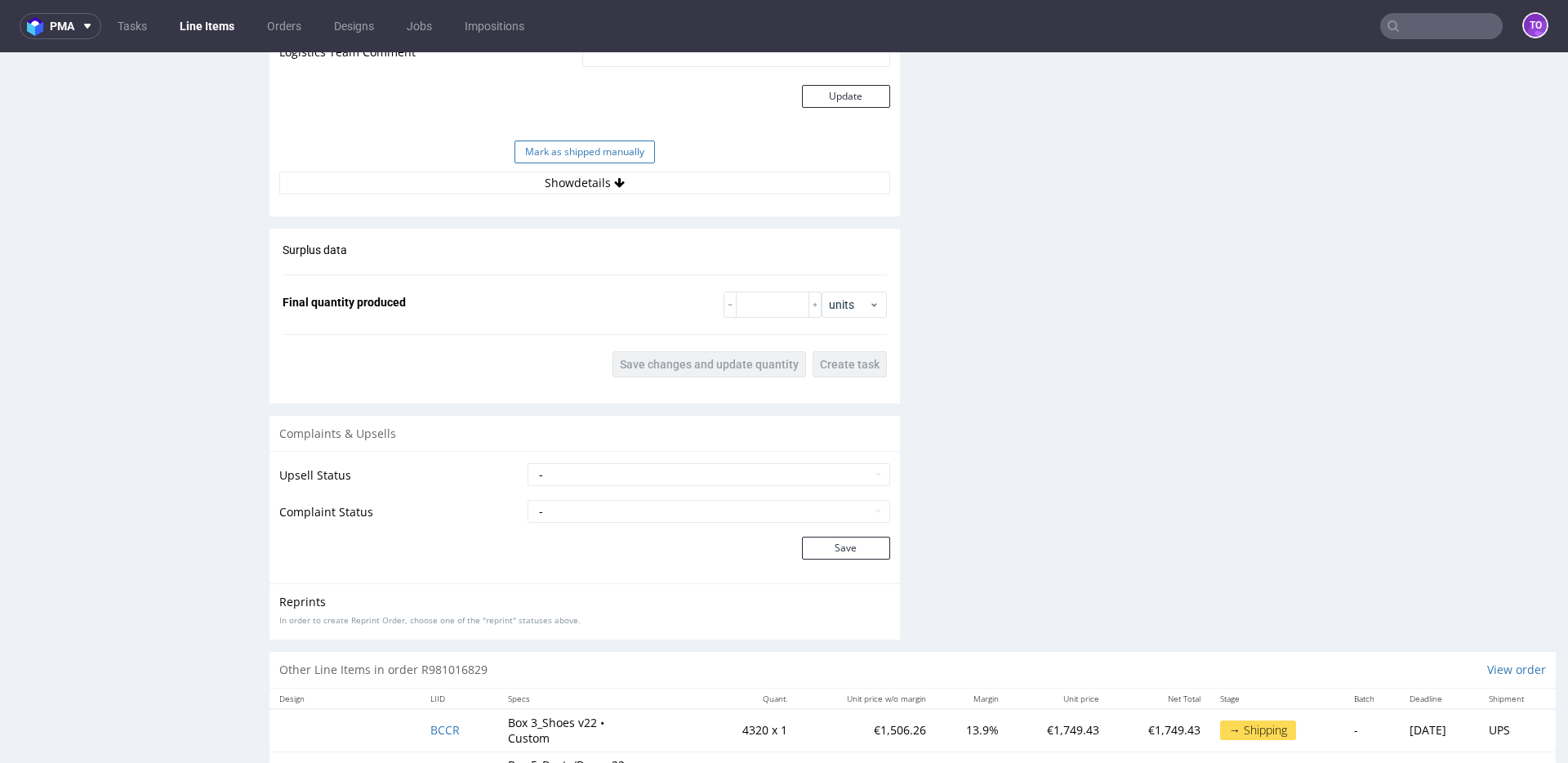 click on "Mark as shipped manually" at bounding box center [585, 152] 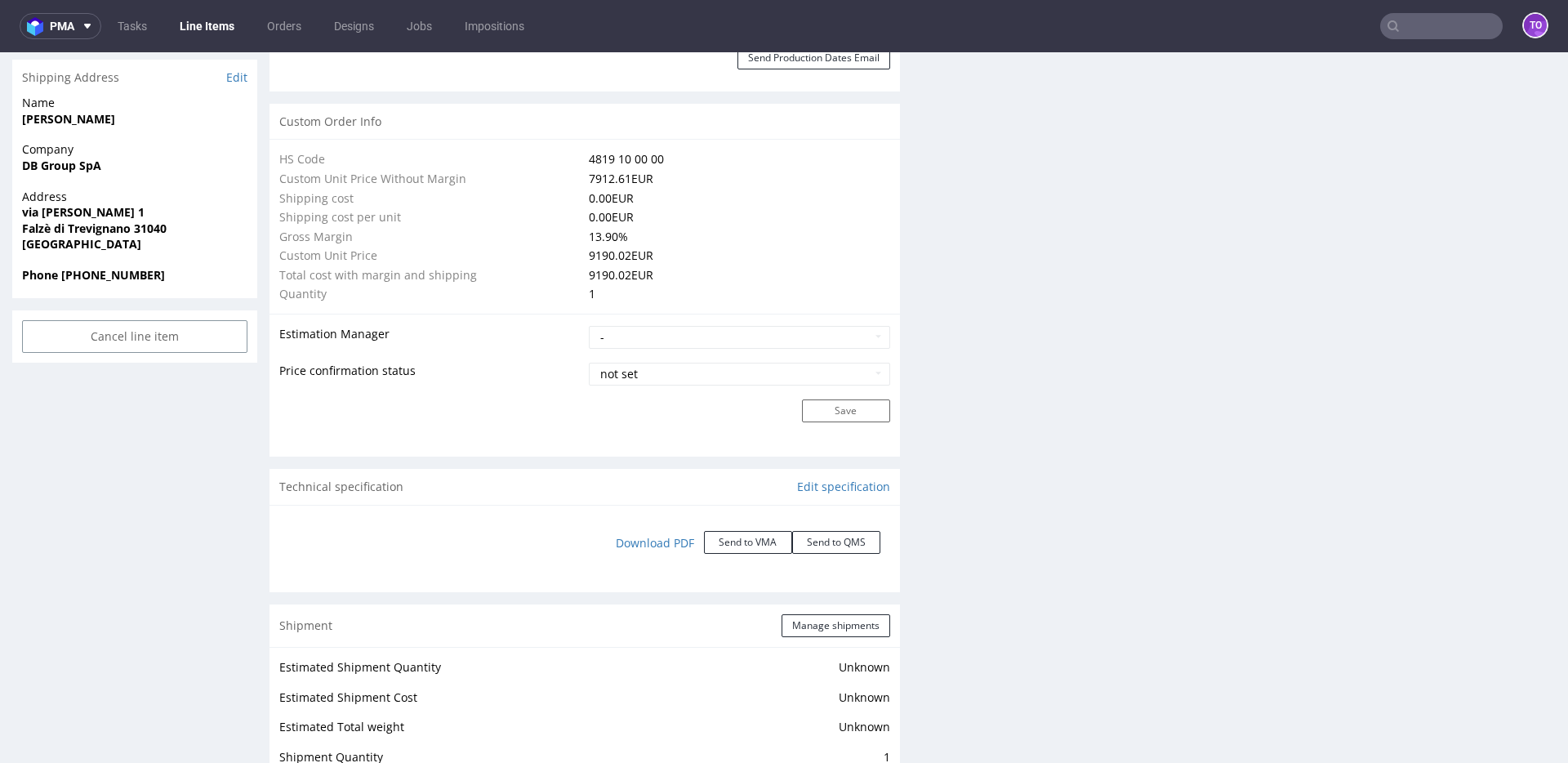 scroll, scrollTop: 1618, scrollLeft: 0, axis: vertical 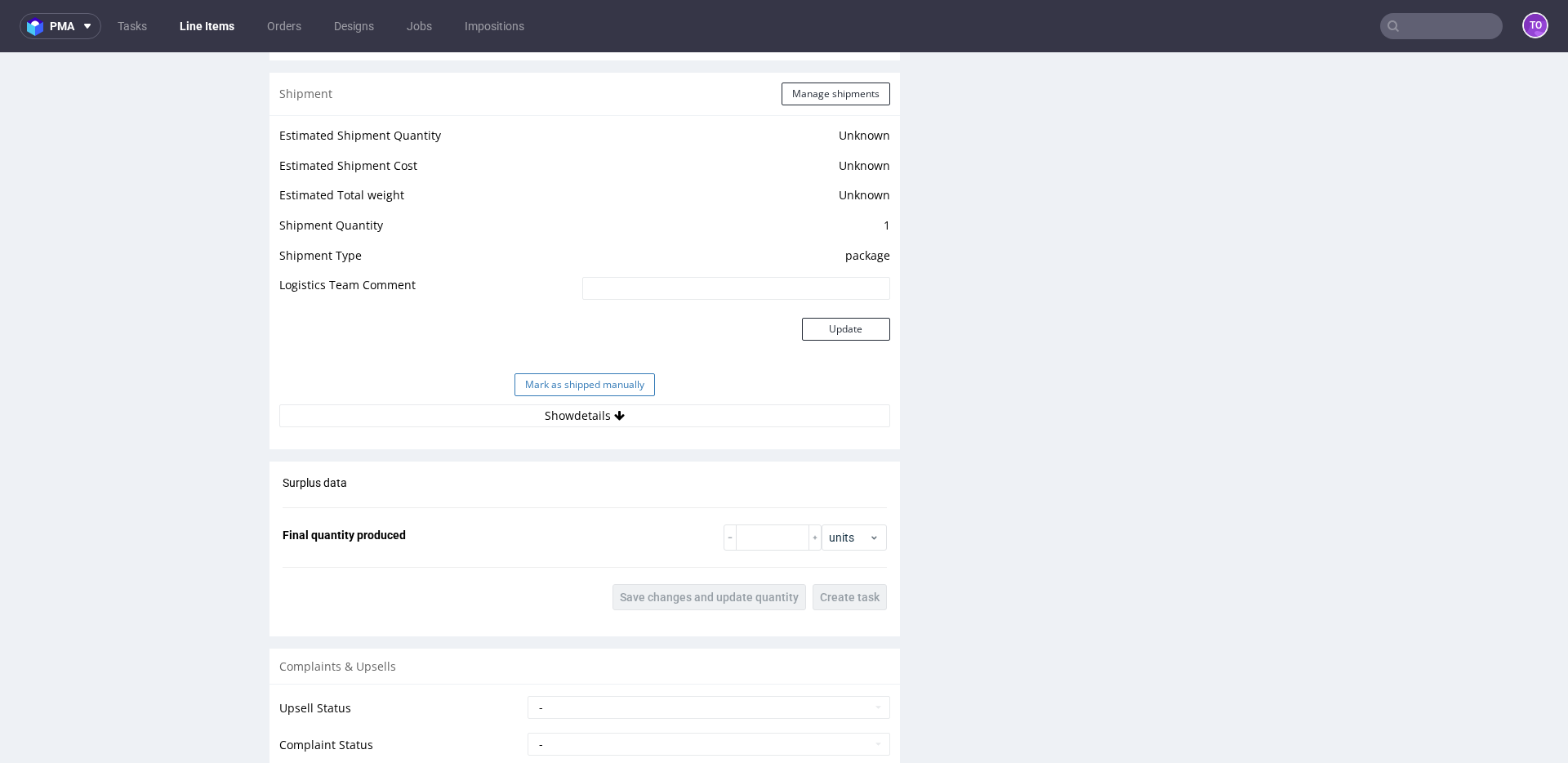 click on "Mark as shipped manually" at bounding box center [585, 385] 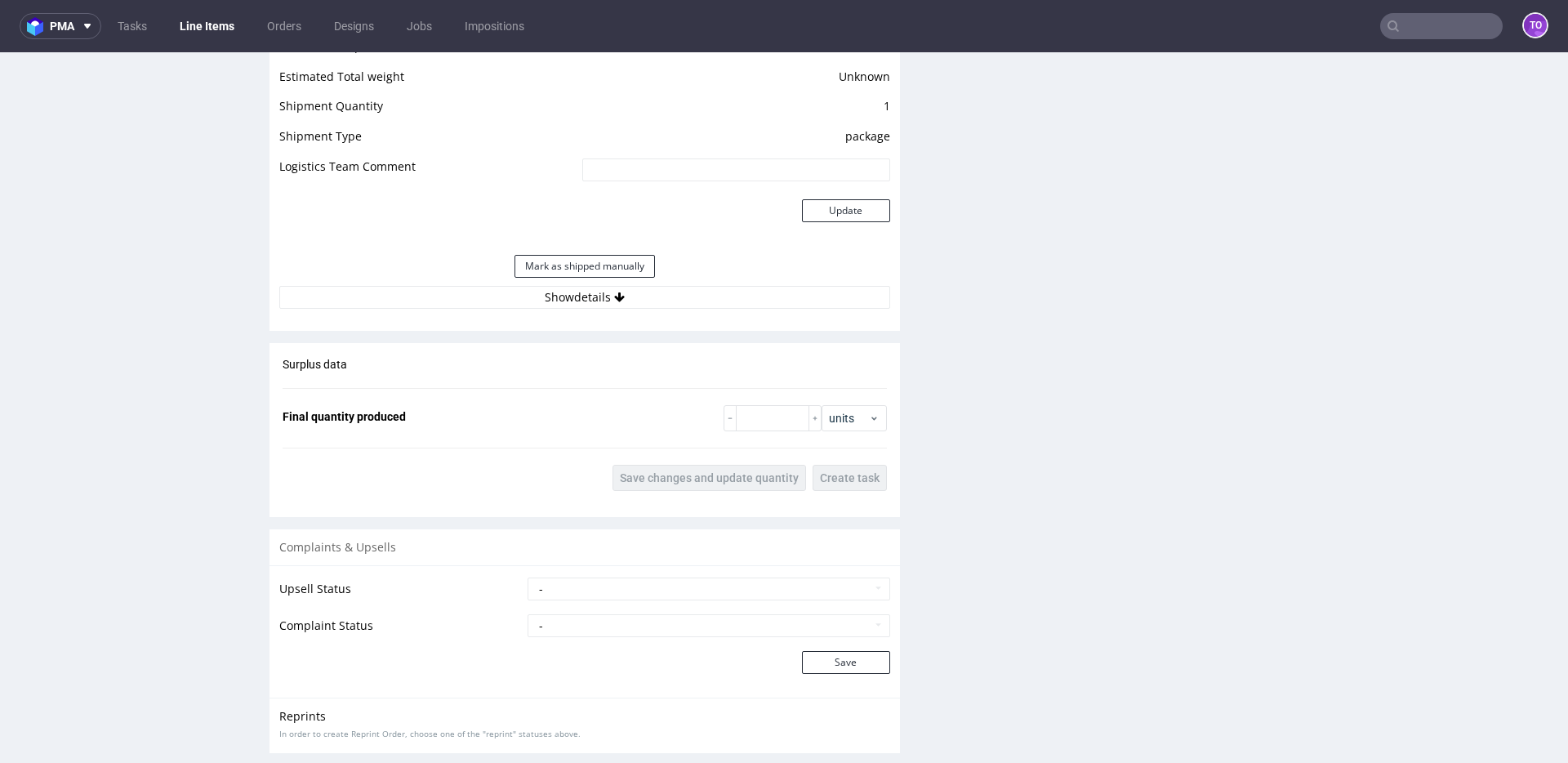 scroll, scrollTop: 2354, scrollLeft: 0, axis: vertical 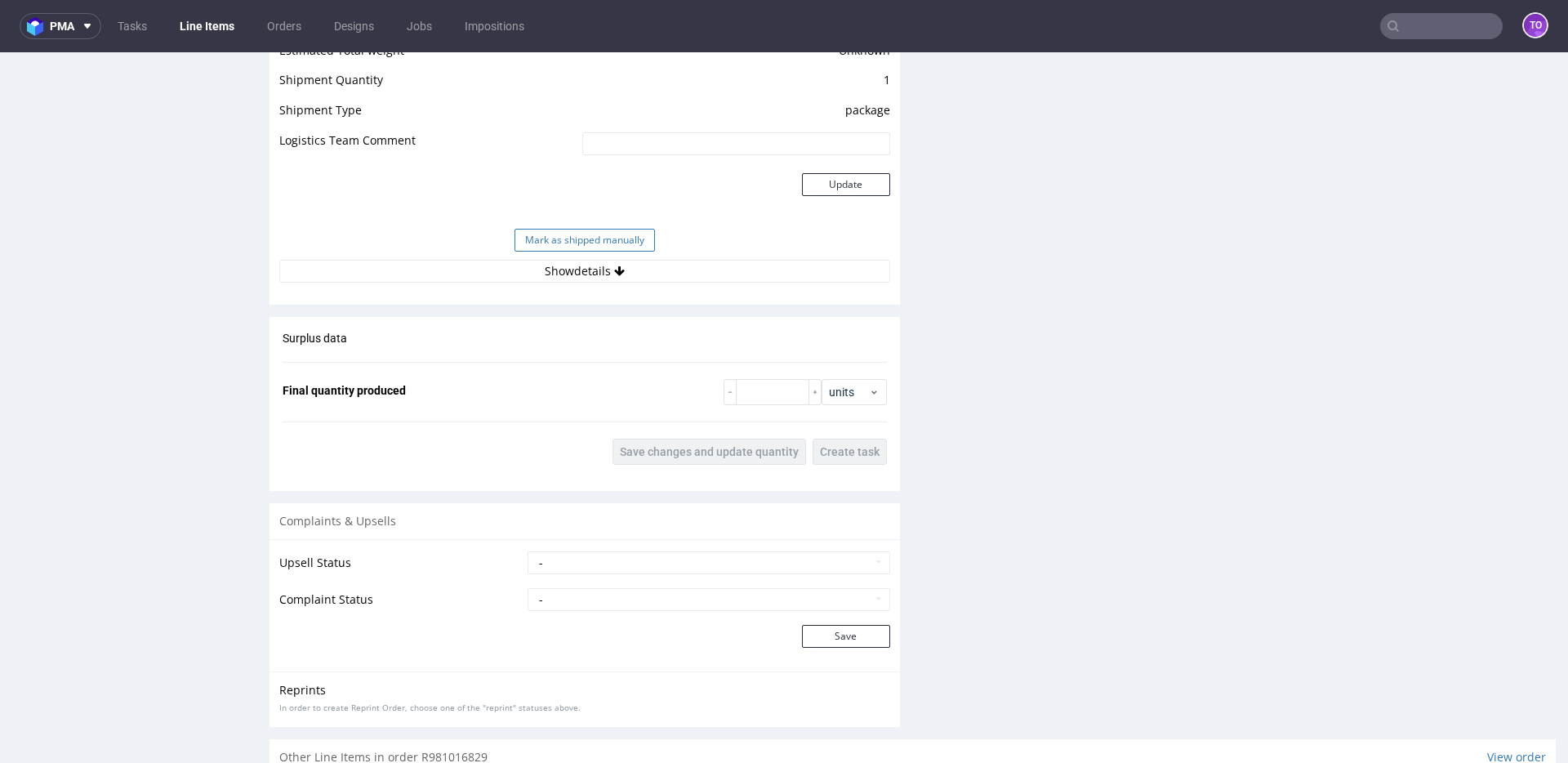 click on "Mark as shipped manually" at bounding box center (585, 240) 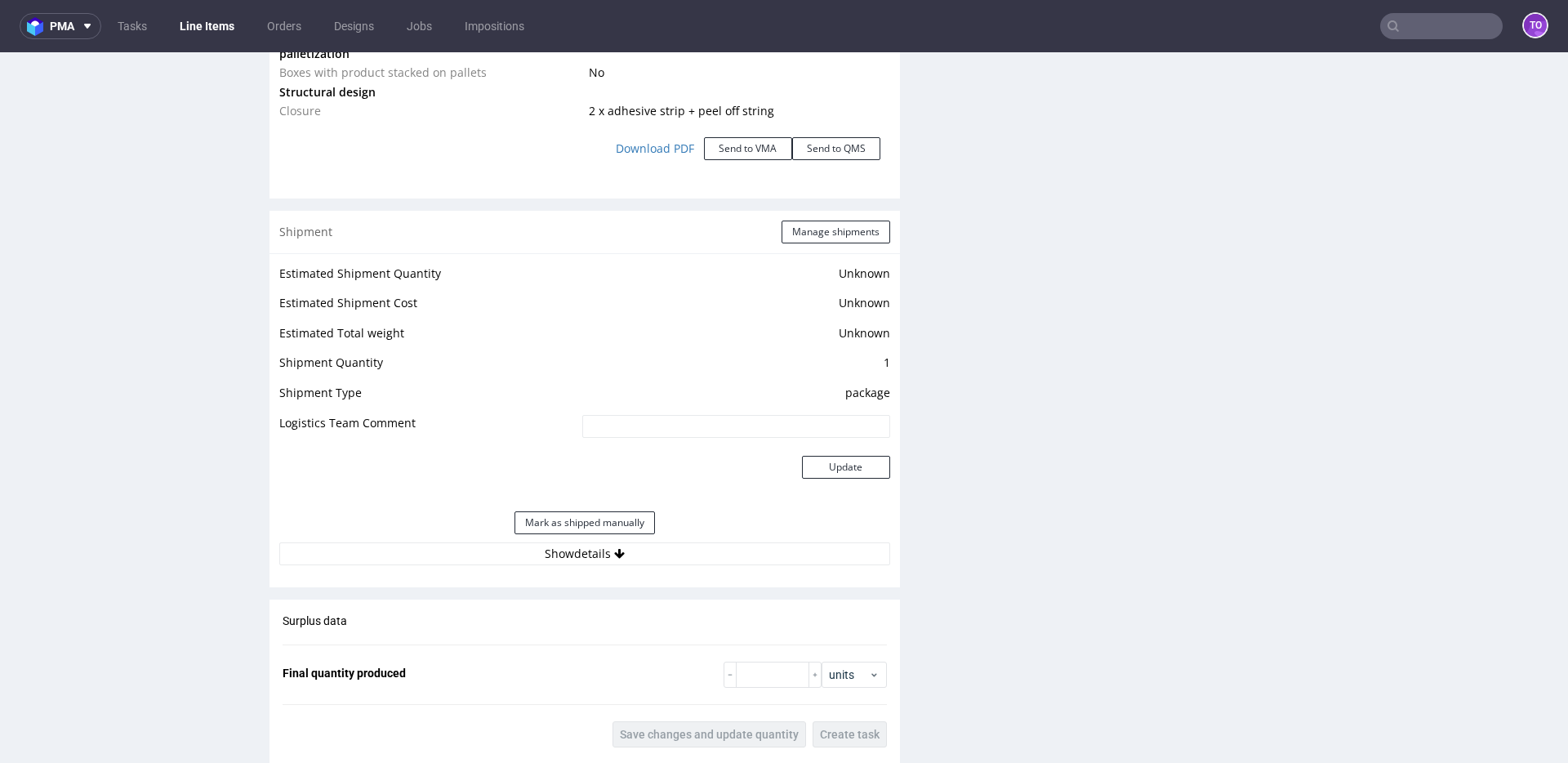 scroll, scrollTop: 2199, scrollLeft: 0, axis: vertical 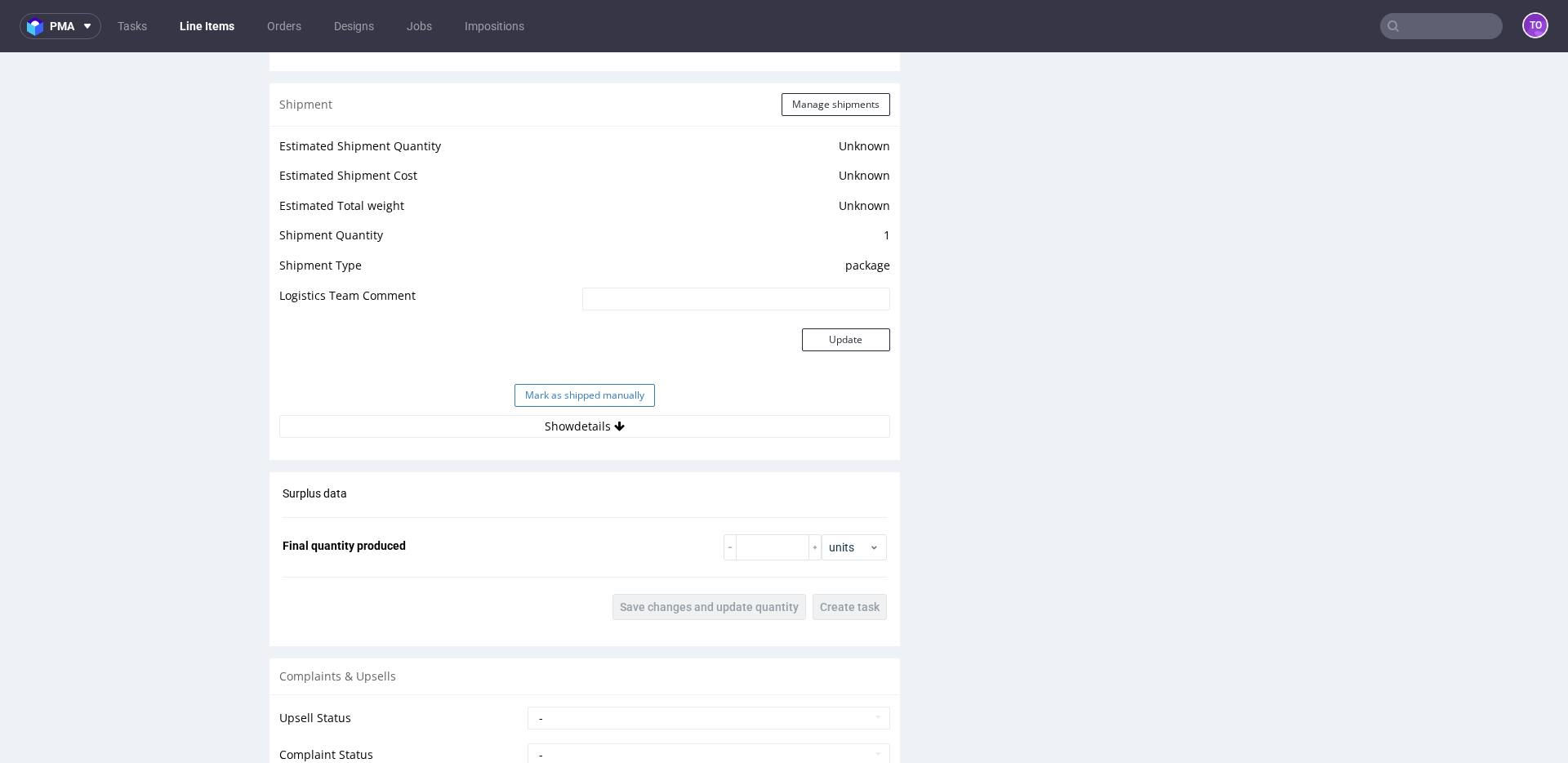 click on "Mark as shipped manually" at bounding box center [585, 395] 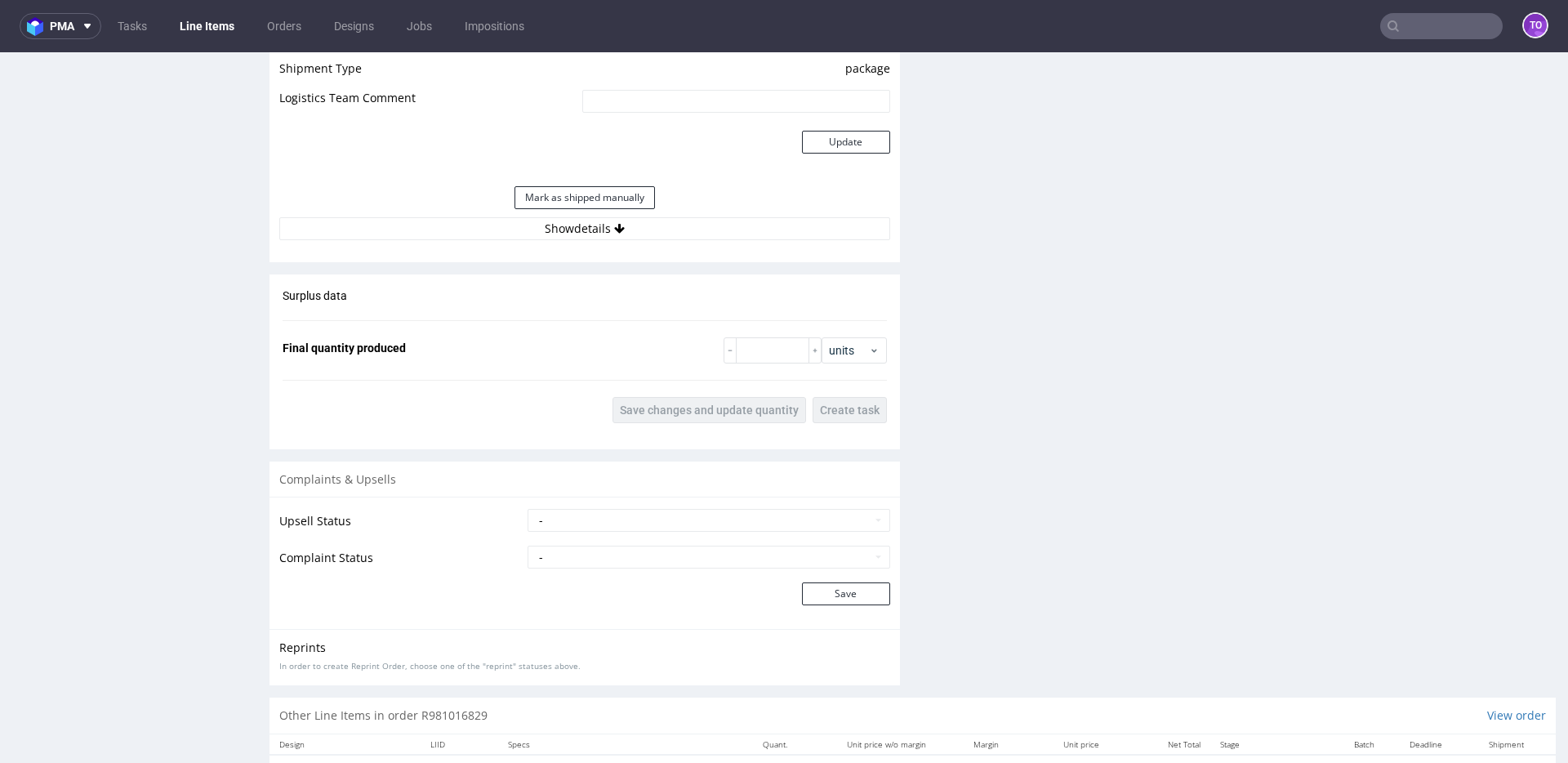 scroll, scrollTop: 1787, scrollLeft: 0, axis: vertical 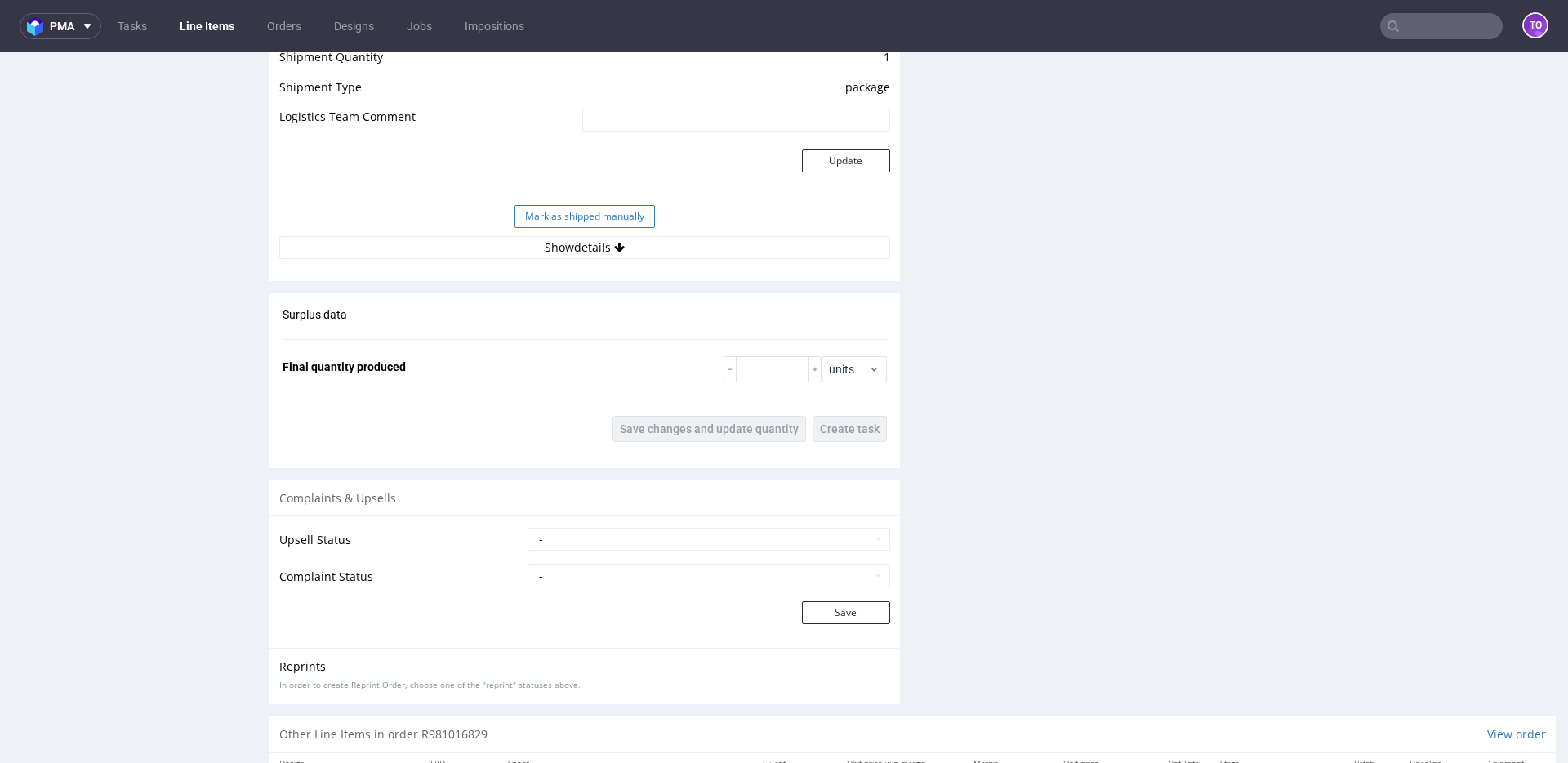 click on "Mark as shipped manually" at bounding box center [585, 216] 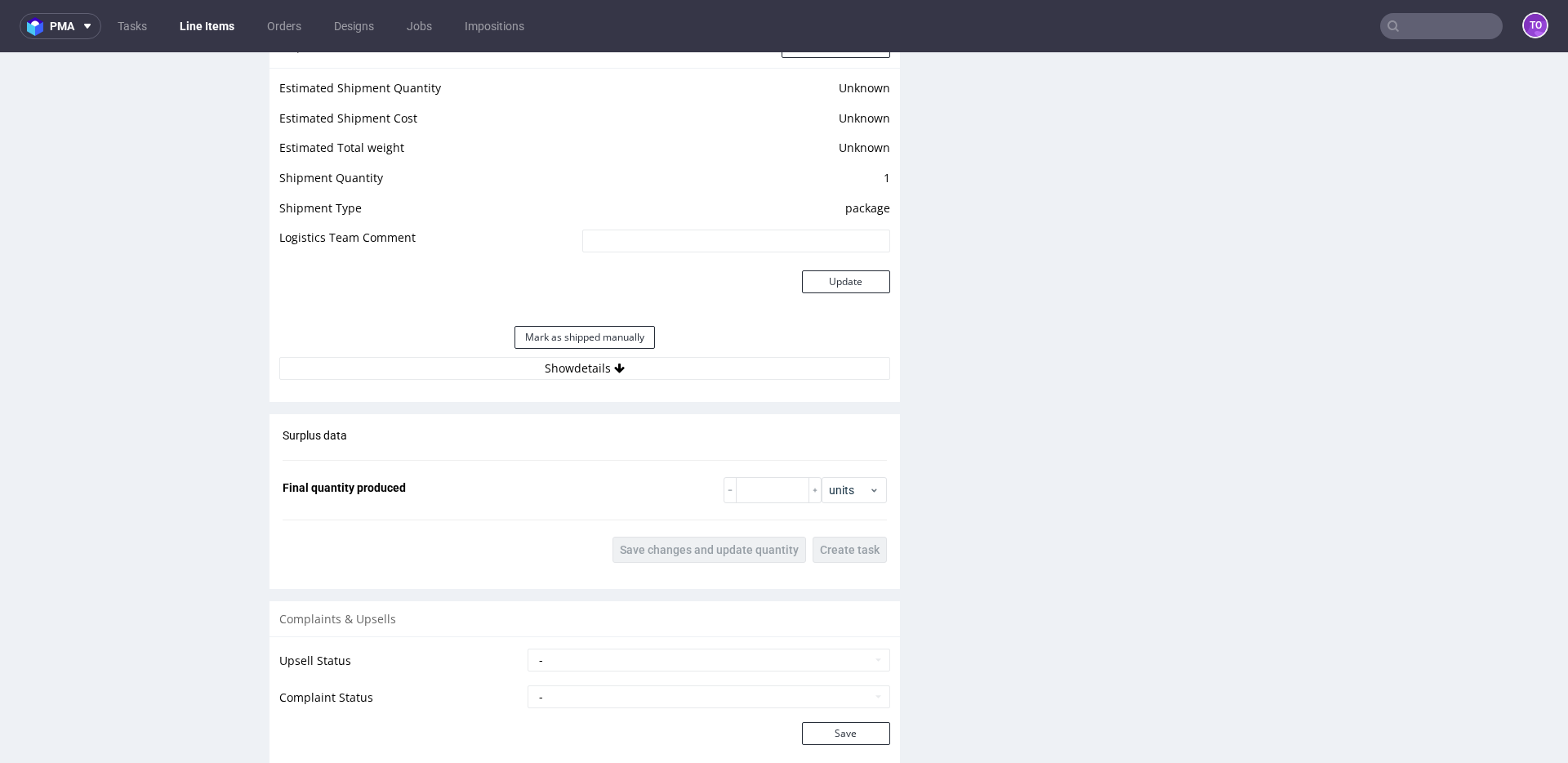 scroll, scrollTop: 1805, scrollLeft: 0, axis: vertical 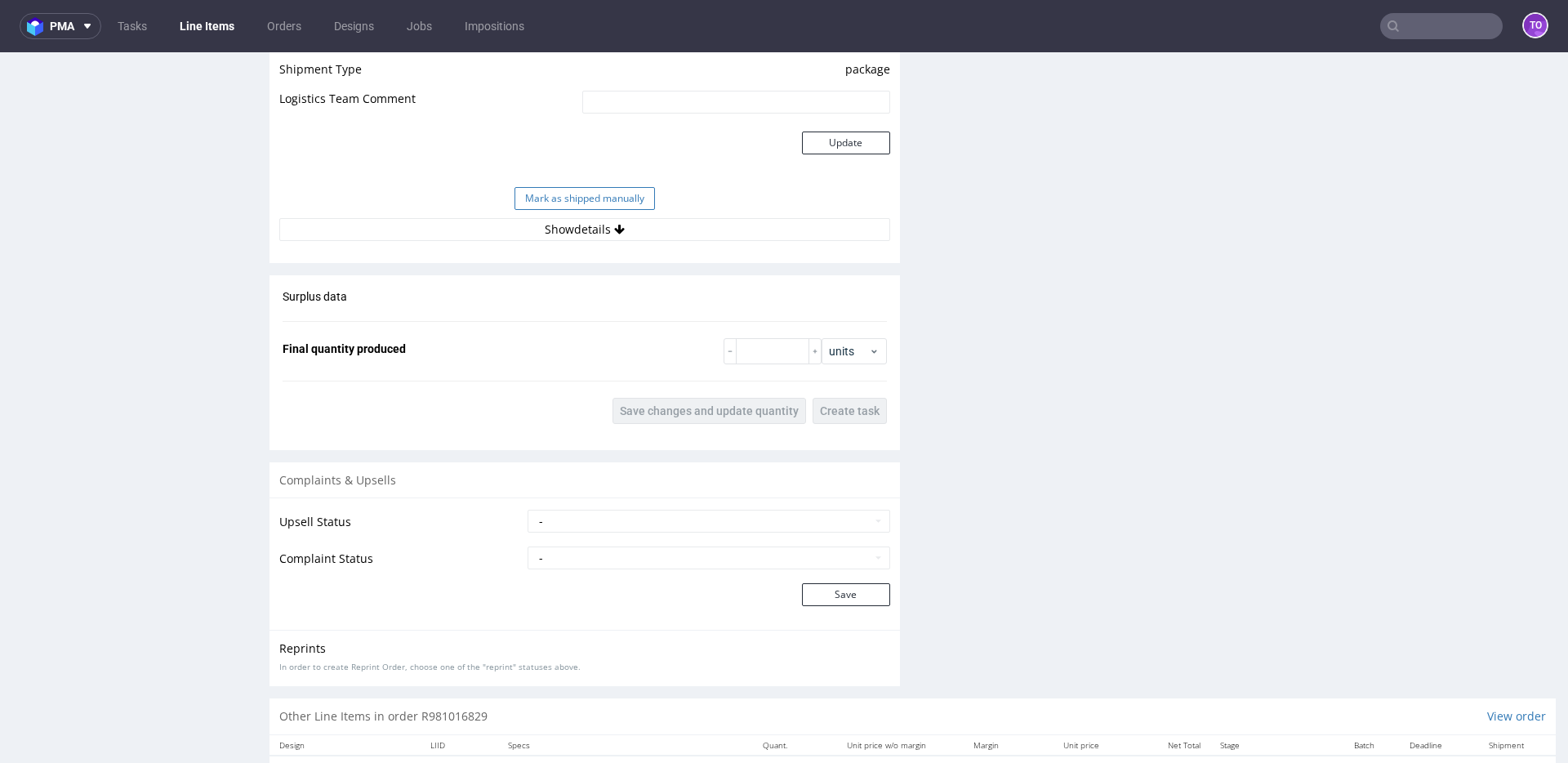 click on "Mark as shipped manually" at bounding box center (585, 199) 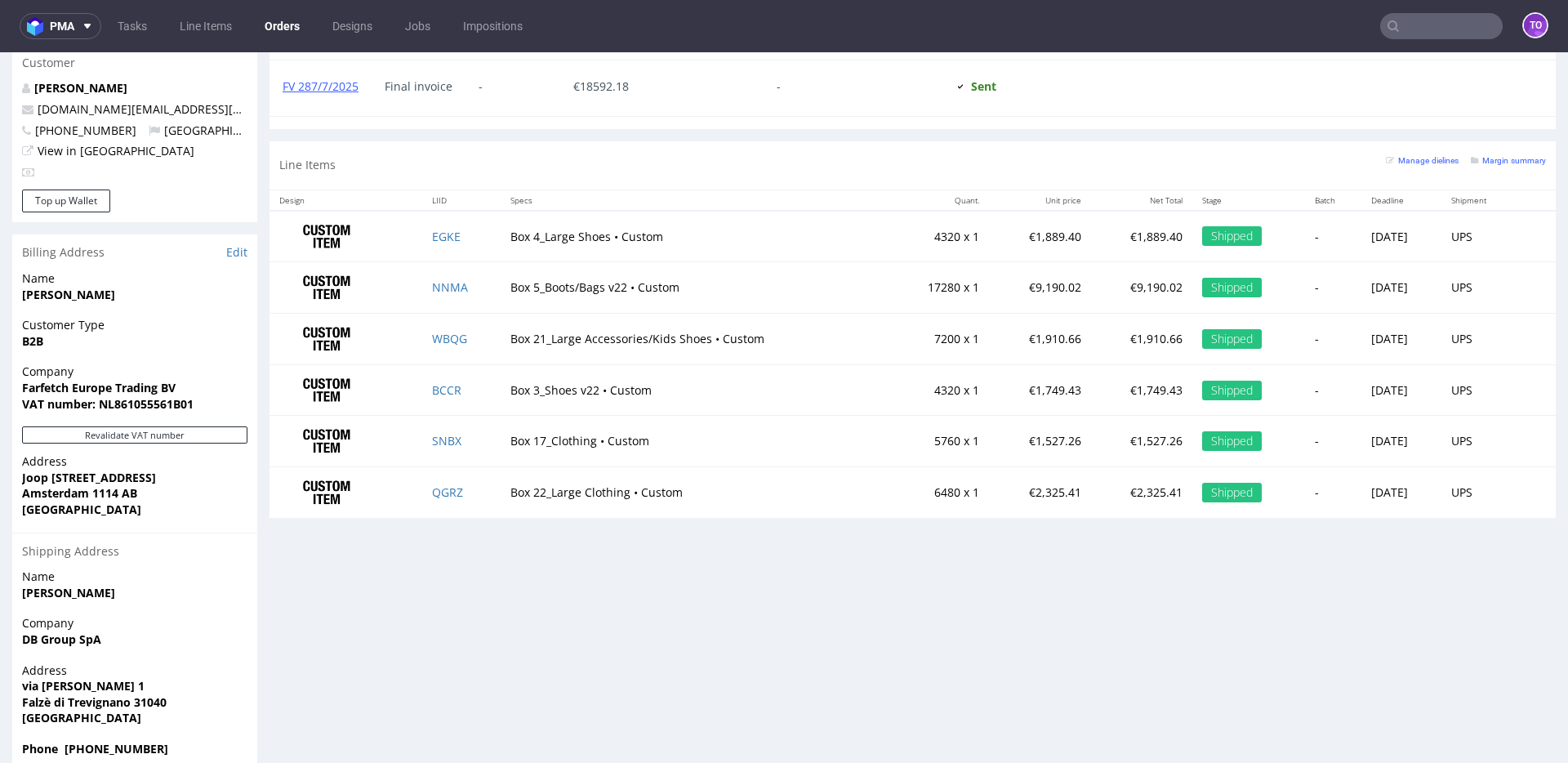 scroll, scrollTop: 840, scrollLeft: 0, axis: vertical 